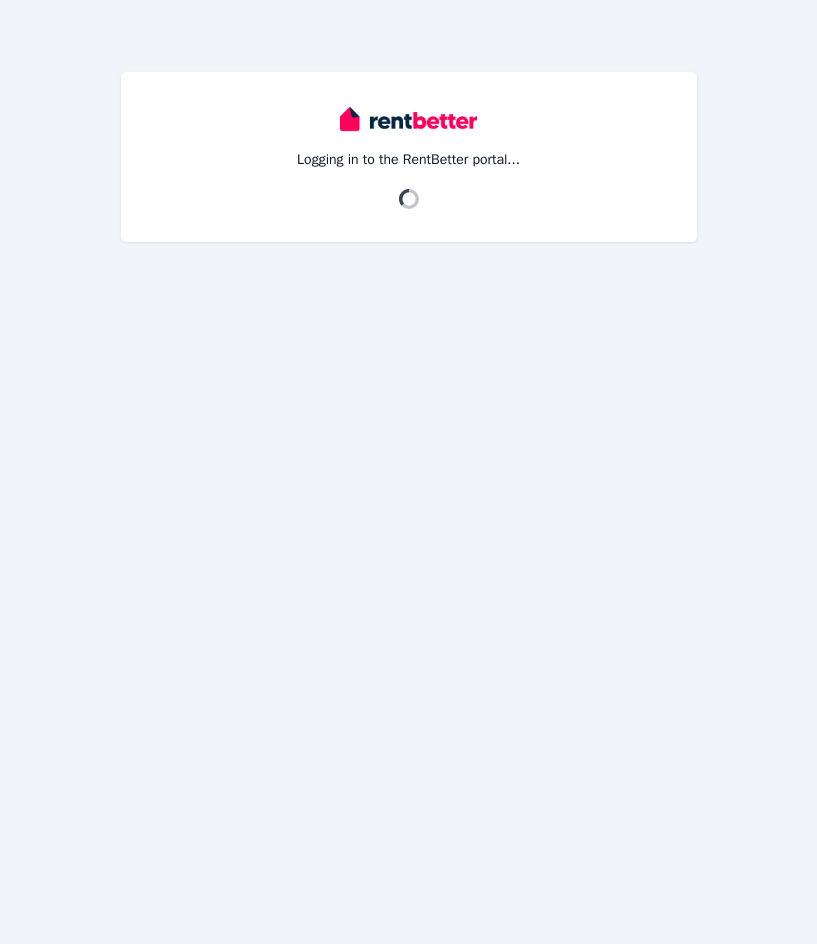 scroll, scrollTop: 0, scrollLeft: 0, axis: both 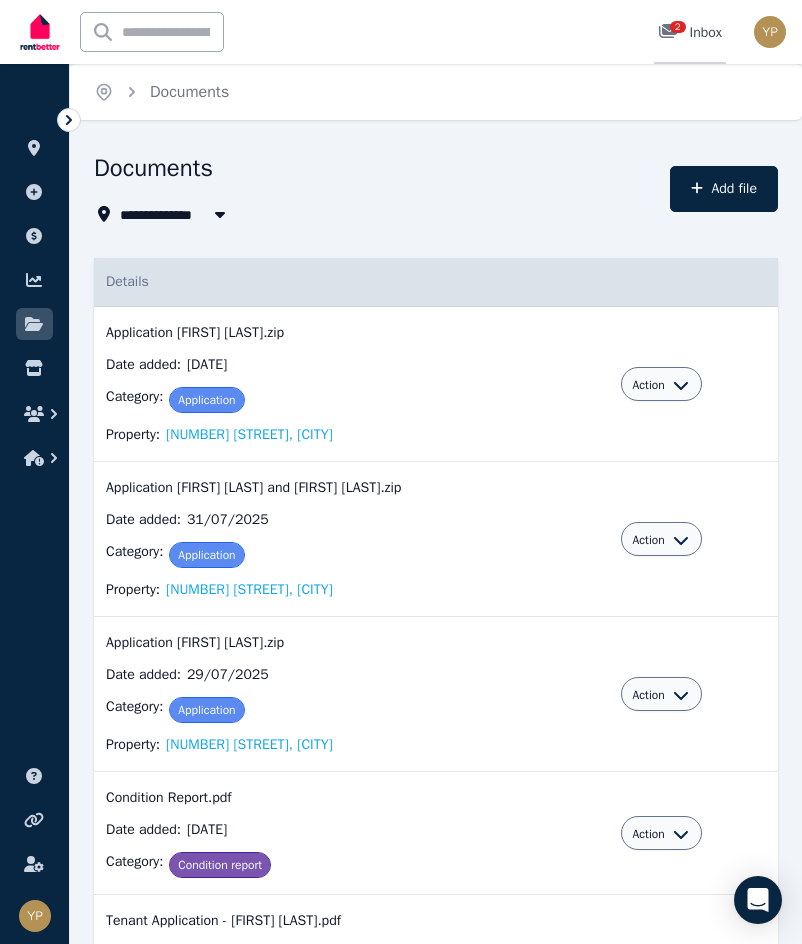 click on "2" at bounding box center (678, 27) 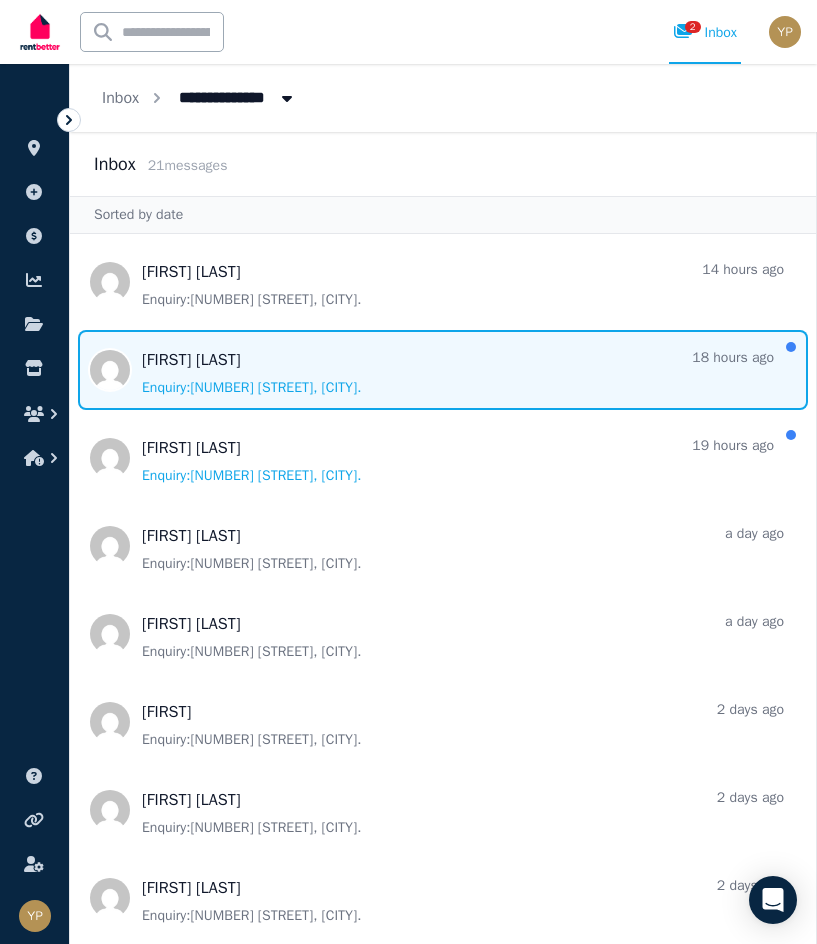 click at bounding box center [443, 370] 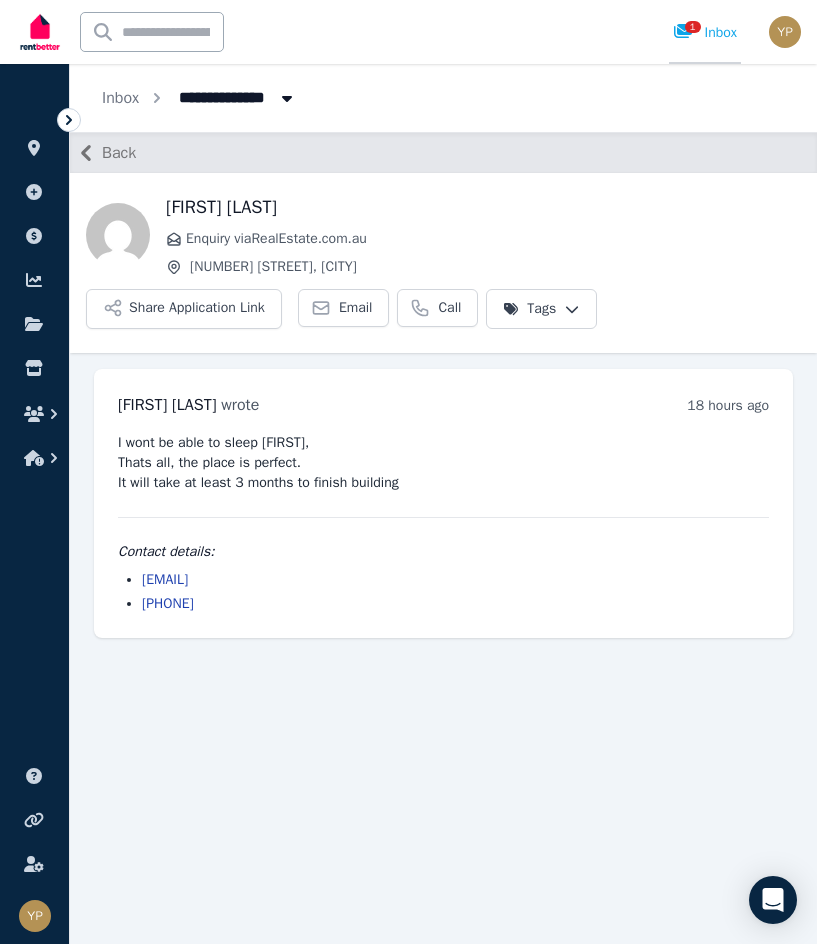 click 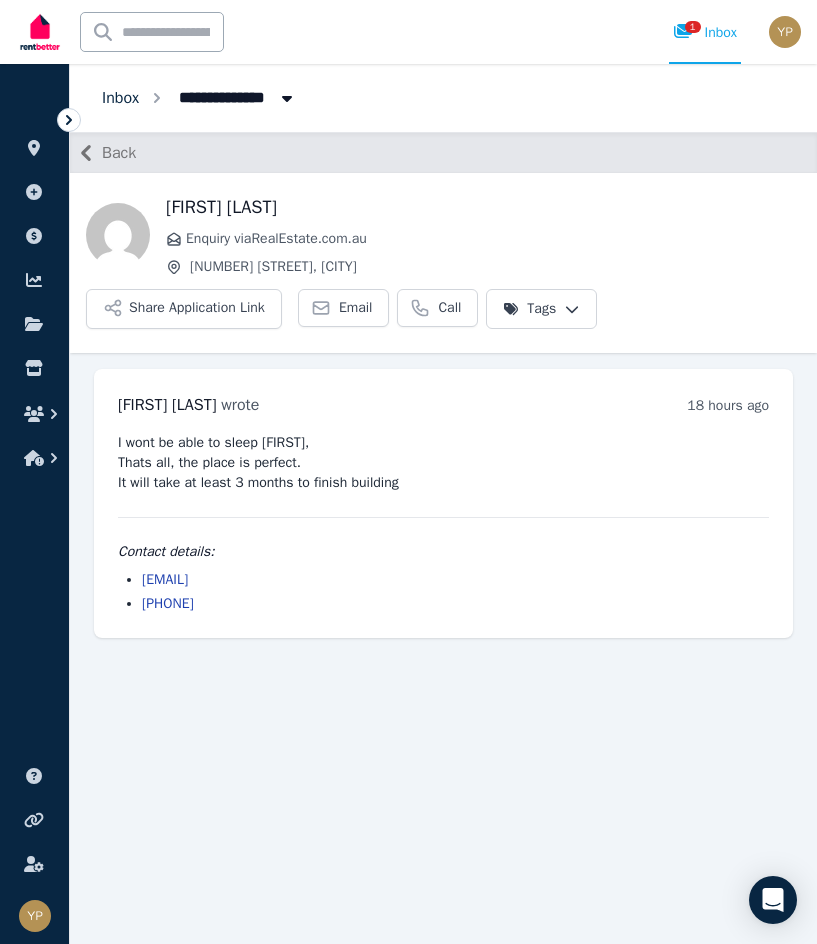 click on "Inbox" at bounding box center [120, 98] 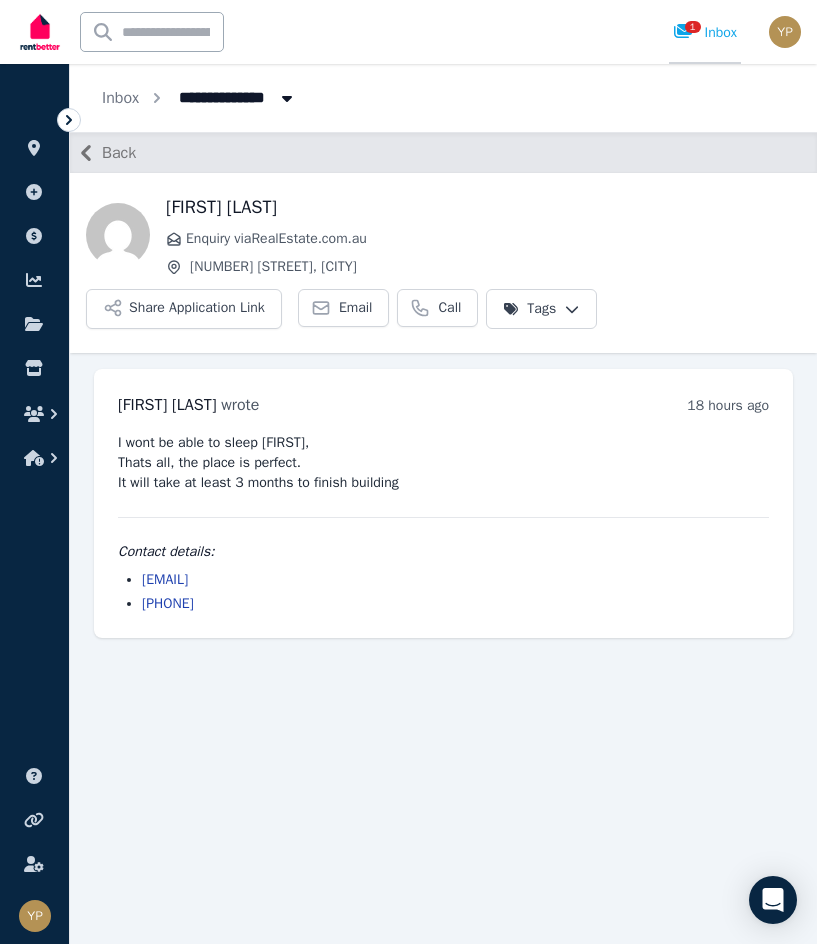 click on "1 Inbox" at bounding box center [705, 33] 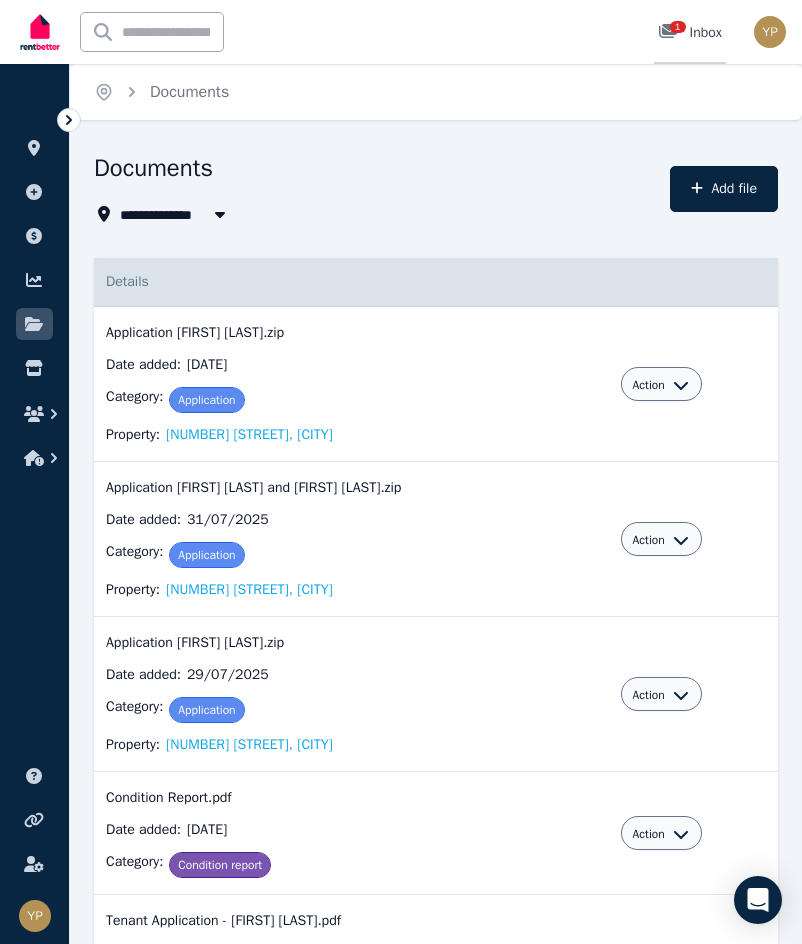 click on "1 Inbox" at bounding box center (690, 33) 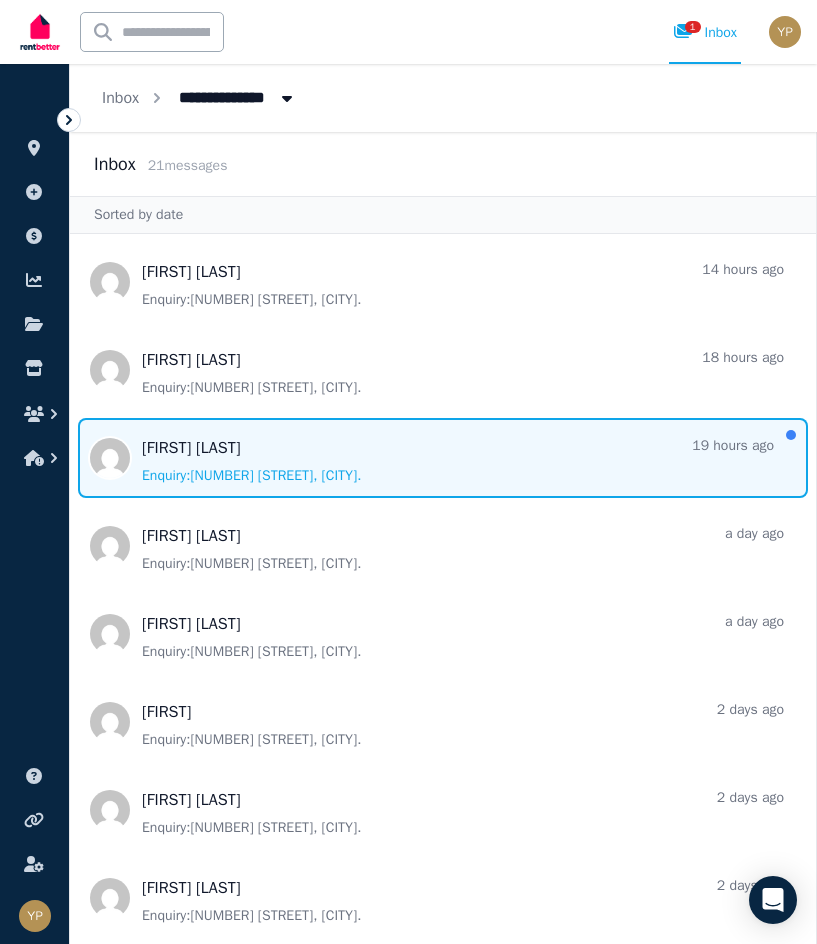 click at bounding box center [443, 458] 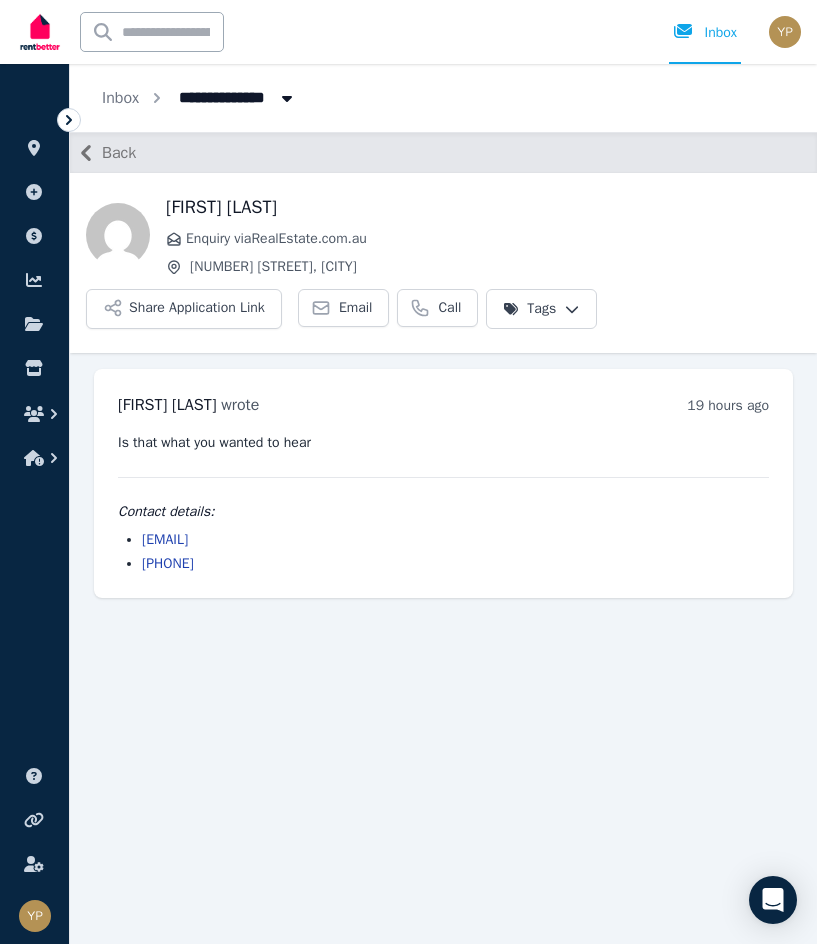 click on "Open main menu Ctrl k Inbox Open user menu" at bounding box center (408, 32) 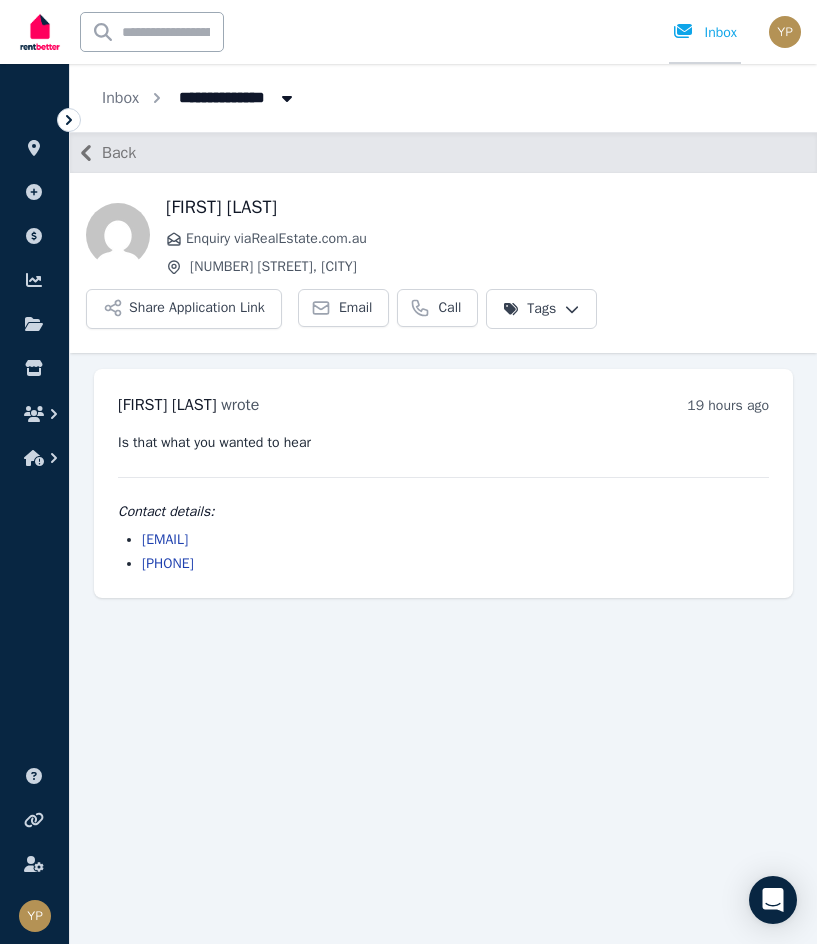 click on "Inbox" at bounding box center [705, 33] 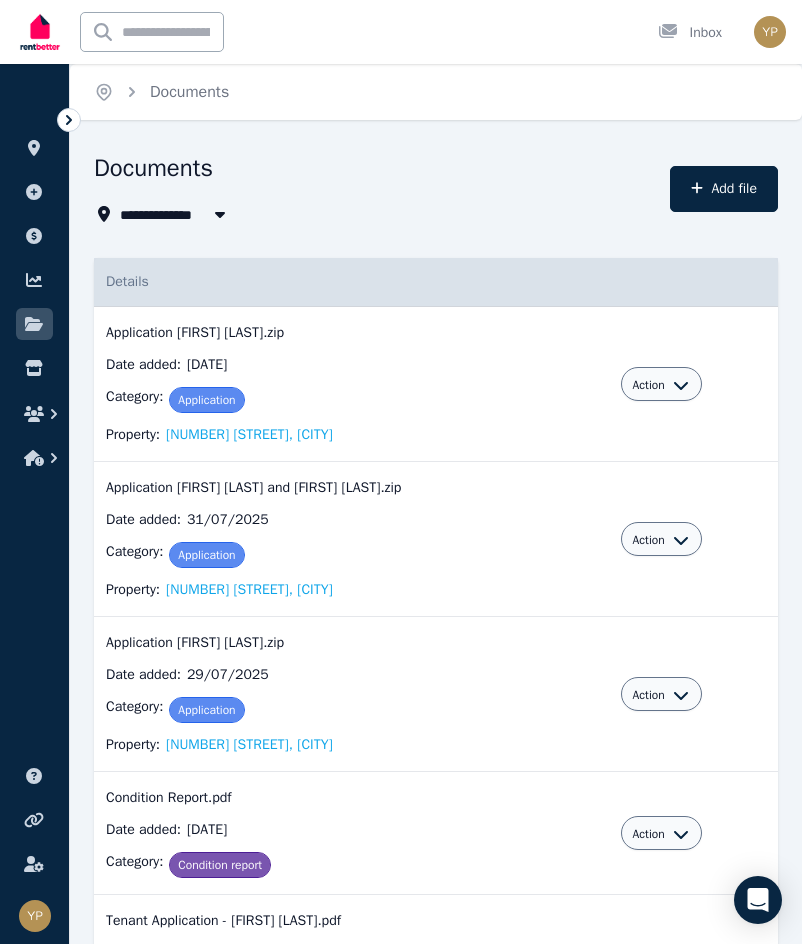 click at bounding box center (40, 32) 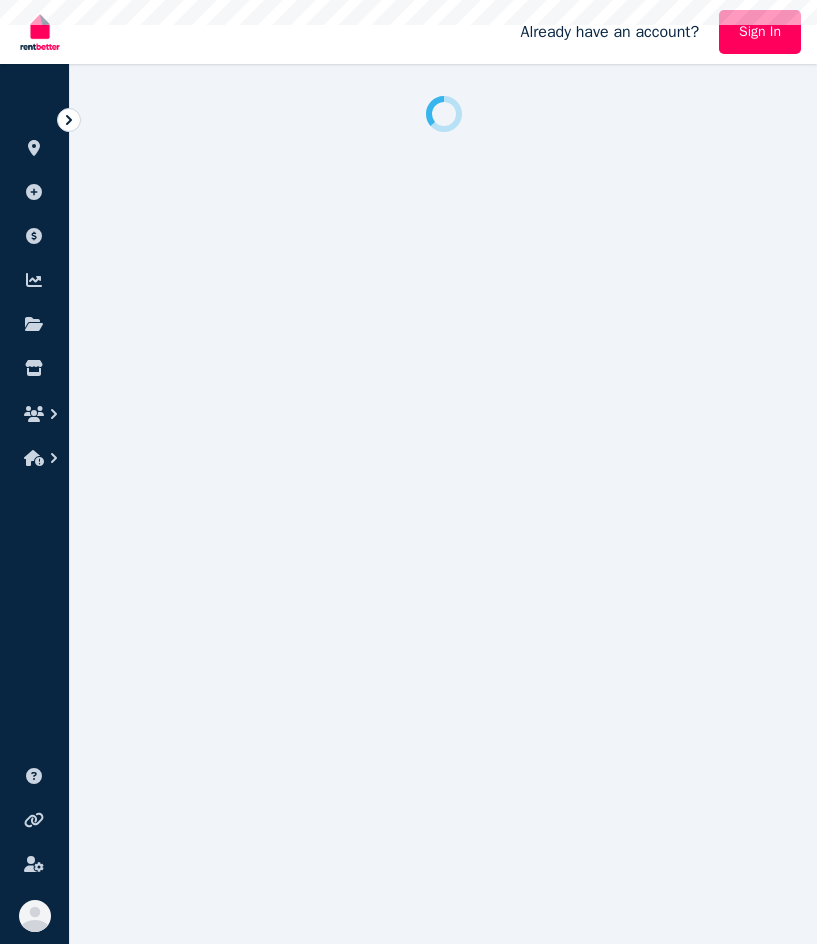 scroll, scrollTop: 0, scrollLeft: 0, axis: both 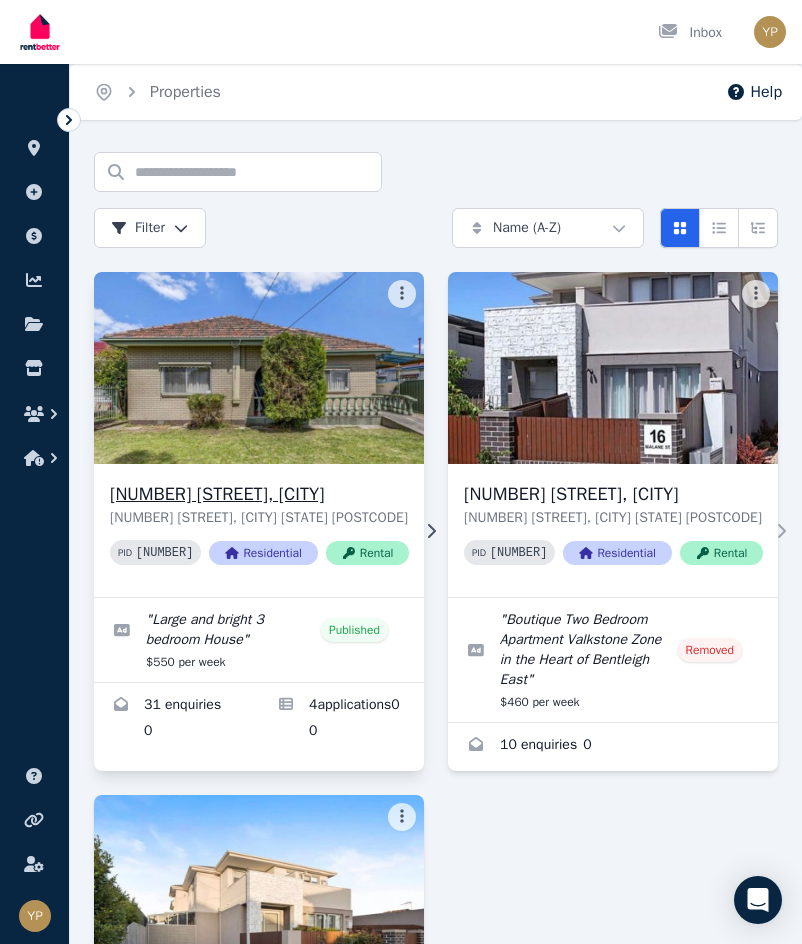 click at bounding box center (259, 368) 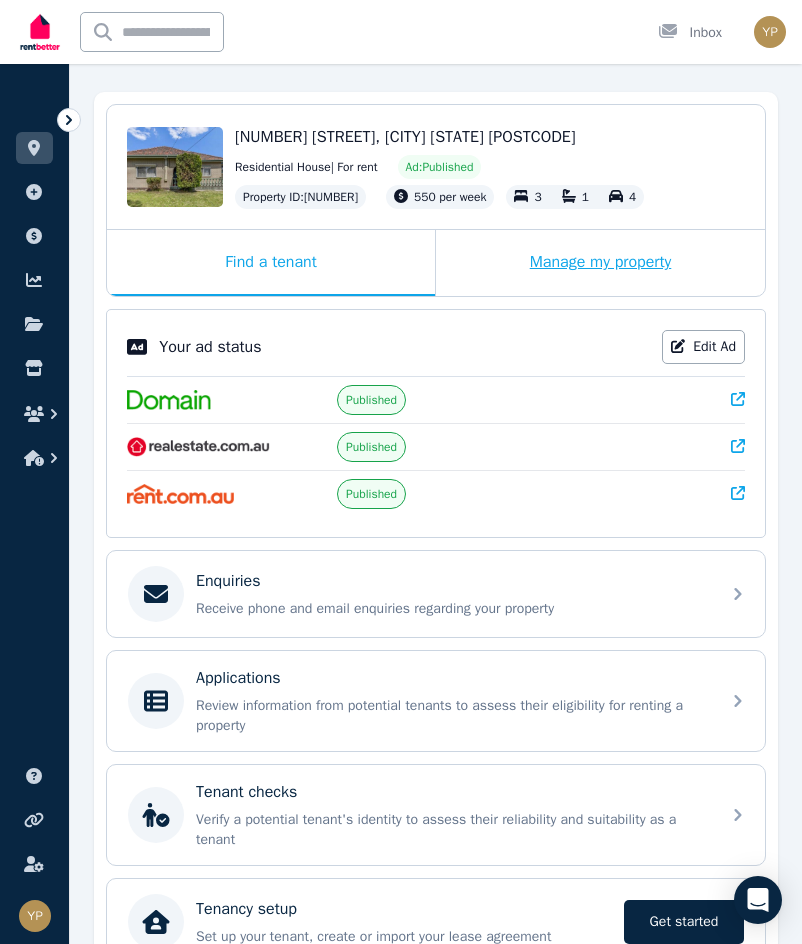 scroll, scrollTop: 0, scrollLeft: 0, axis: both 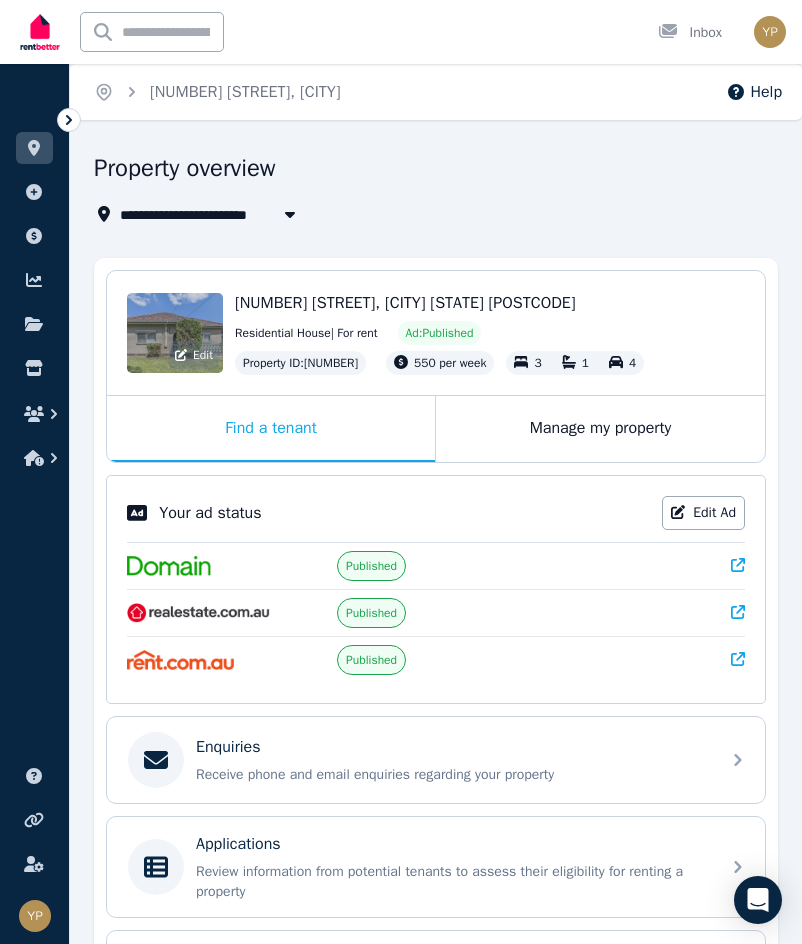 click on "Edit" at bounding box center (194, 355) 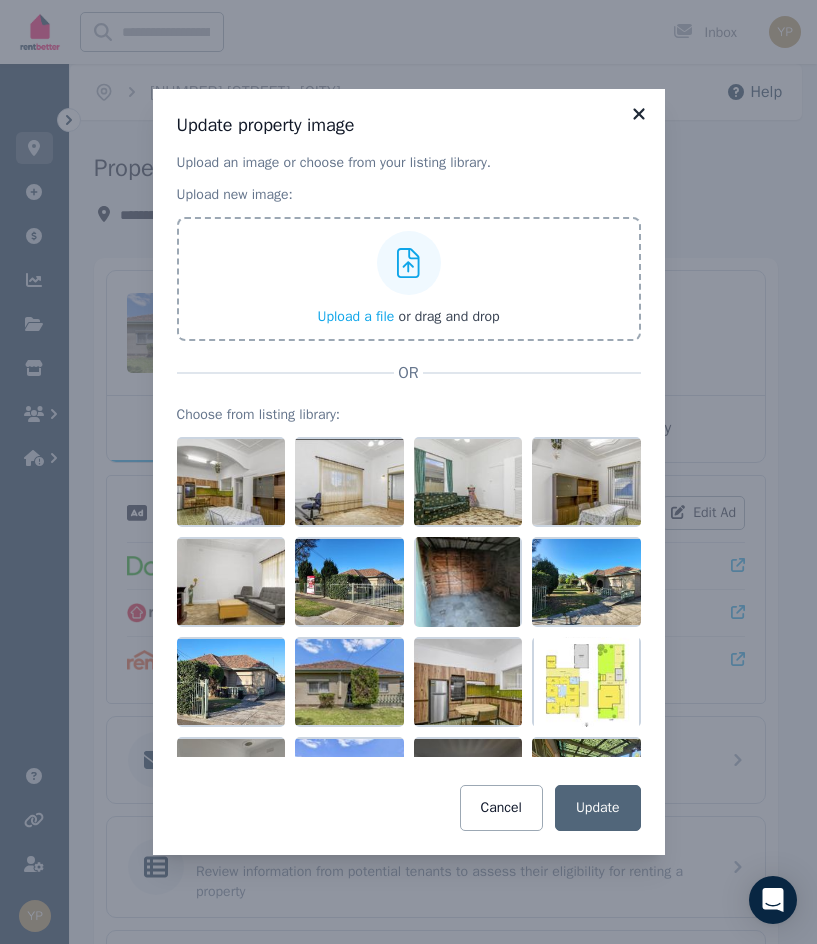 click 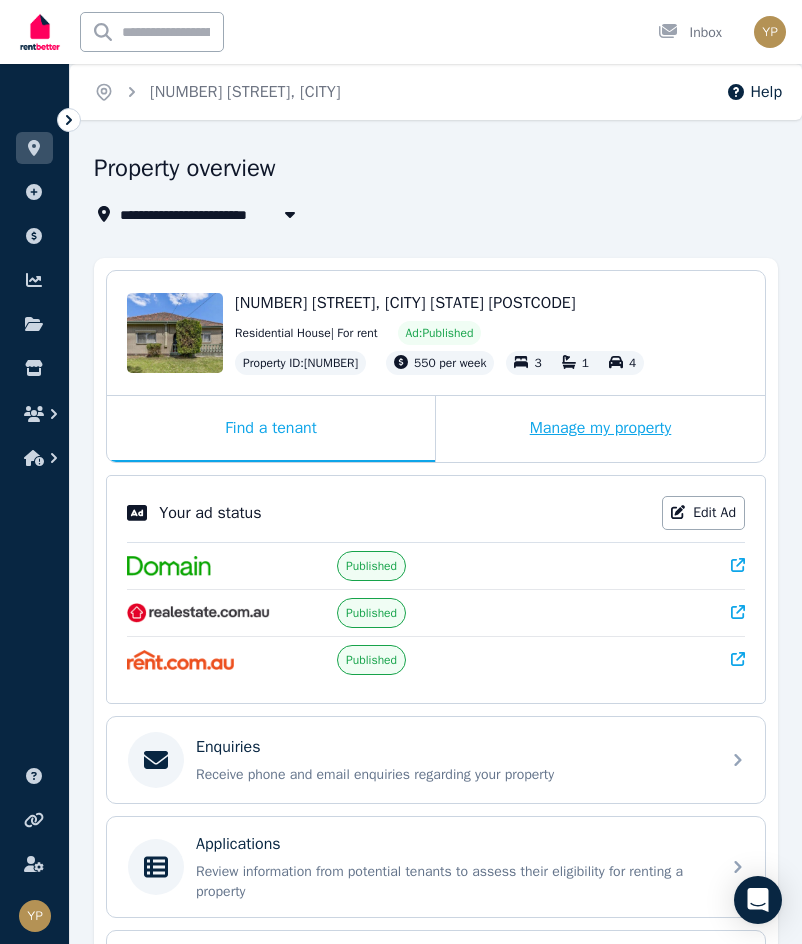 click on "Manage my property" at bounding box center (600, 429) 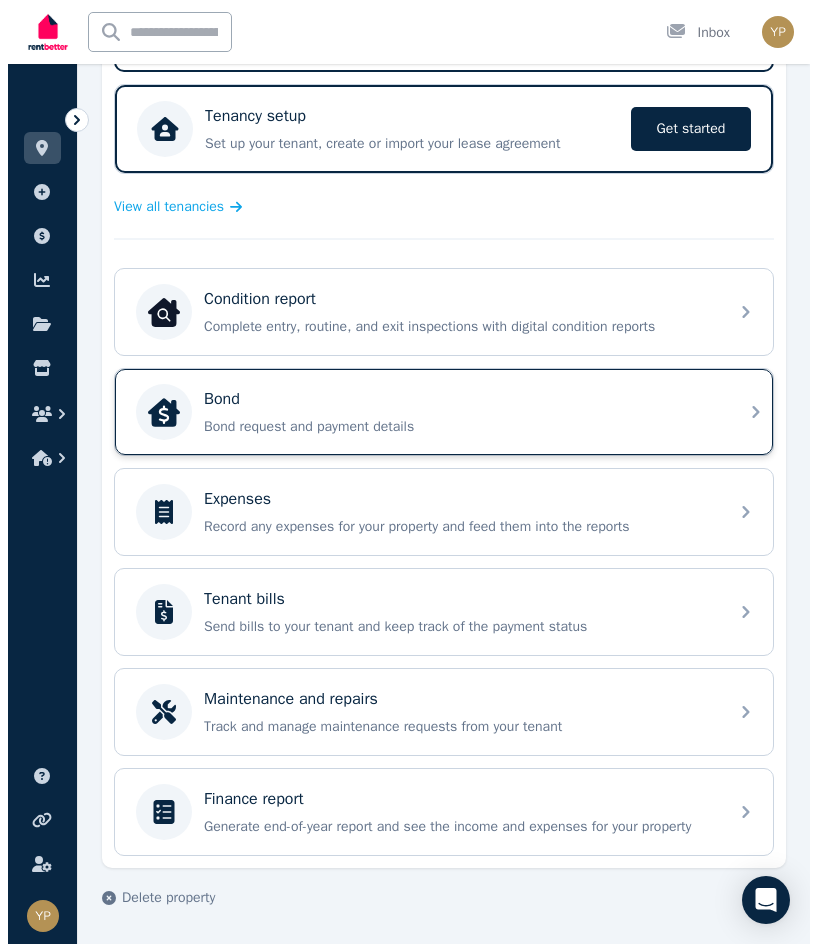 scroll, scrollTop: 0, scrollLeft: 0, axis: both 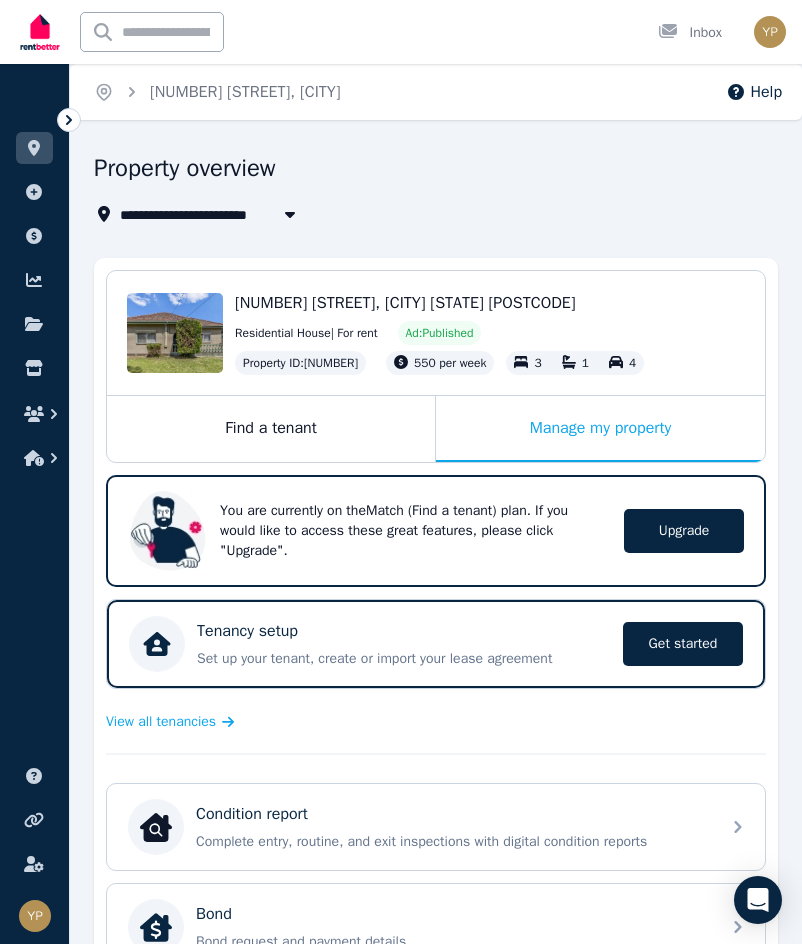 click on "[NUMBER] [STREET], [CITY] [STATE] [POSTCODE]" at bounding box center [405, 303] 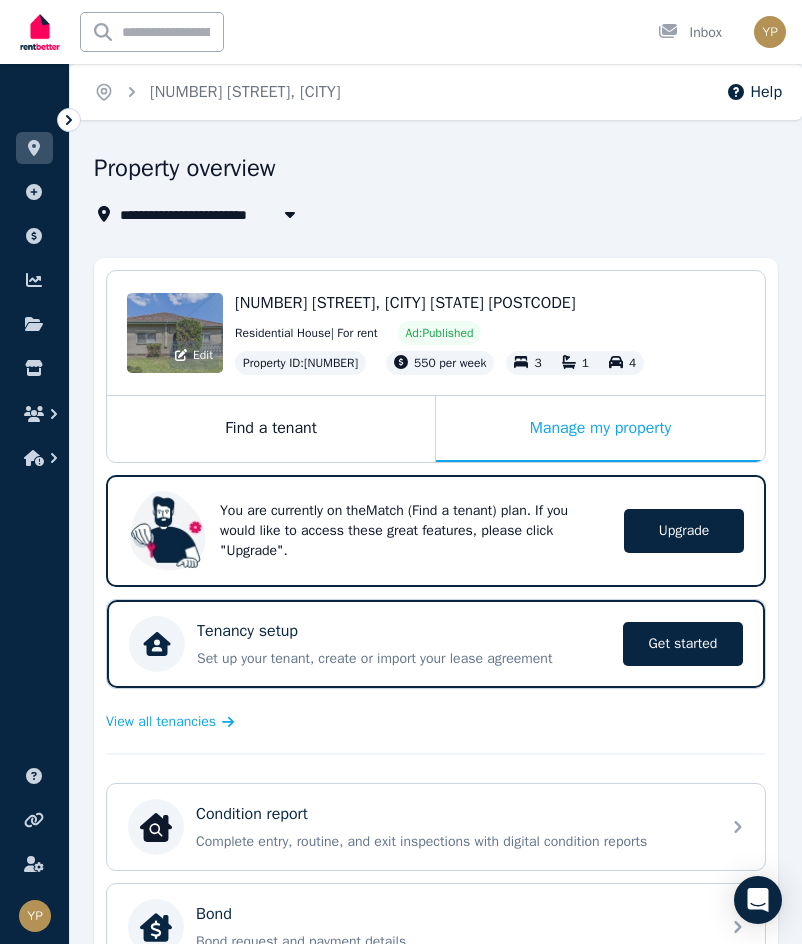 click on "Edit" at bounding box center [175, 333] 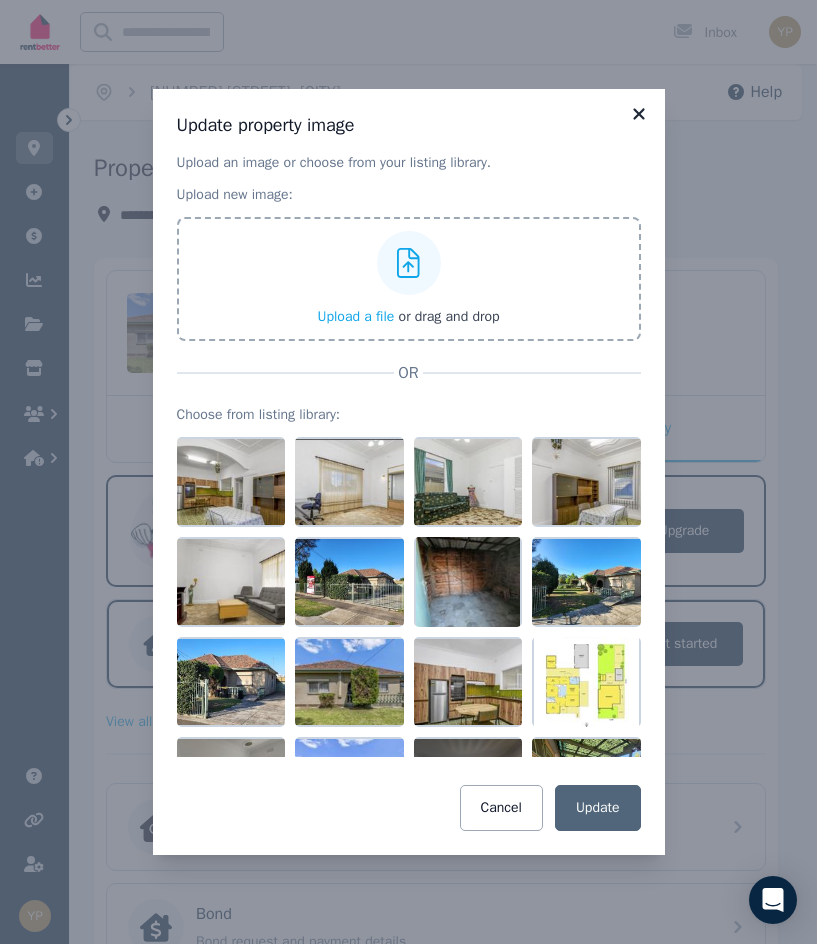 click 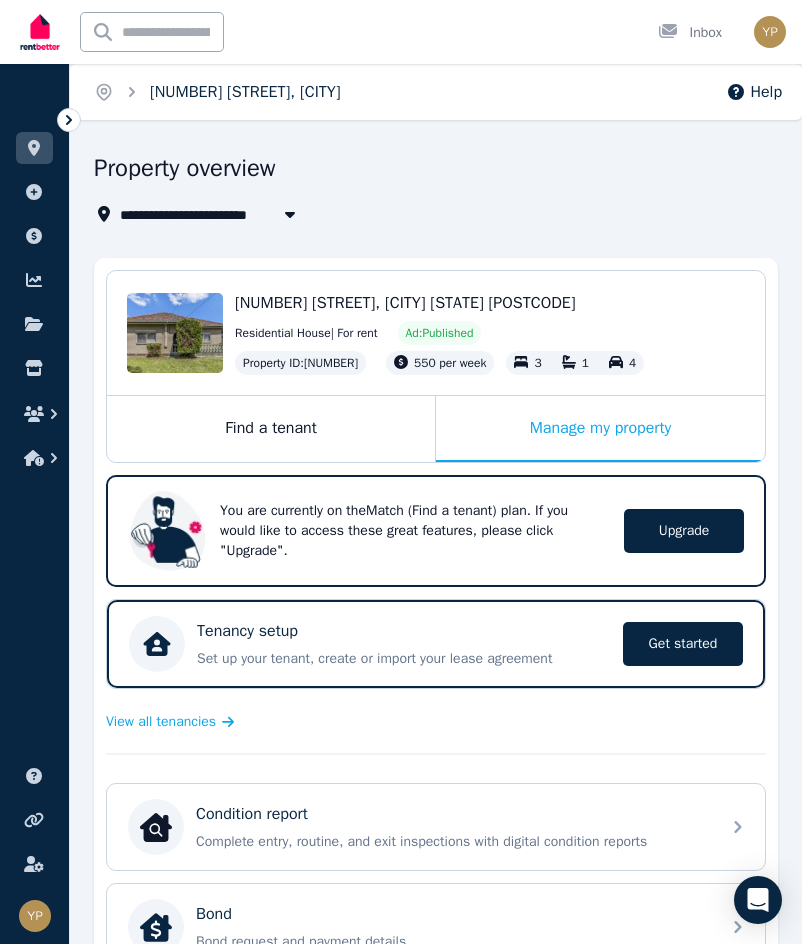 click on "[NUMBER] [STREET], [CITY]" at bounding box center [245, 92] 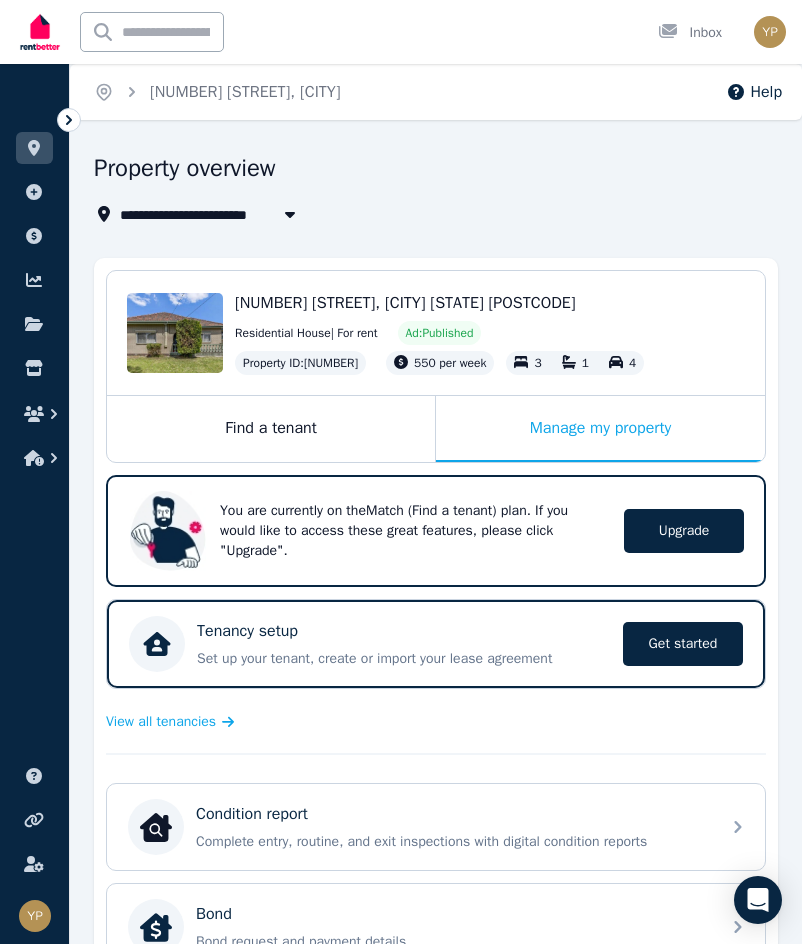 click on "Residential   House  | For rent Ad:  Published" at bounding box center (490, 333) 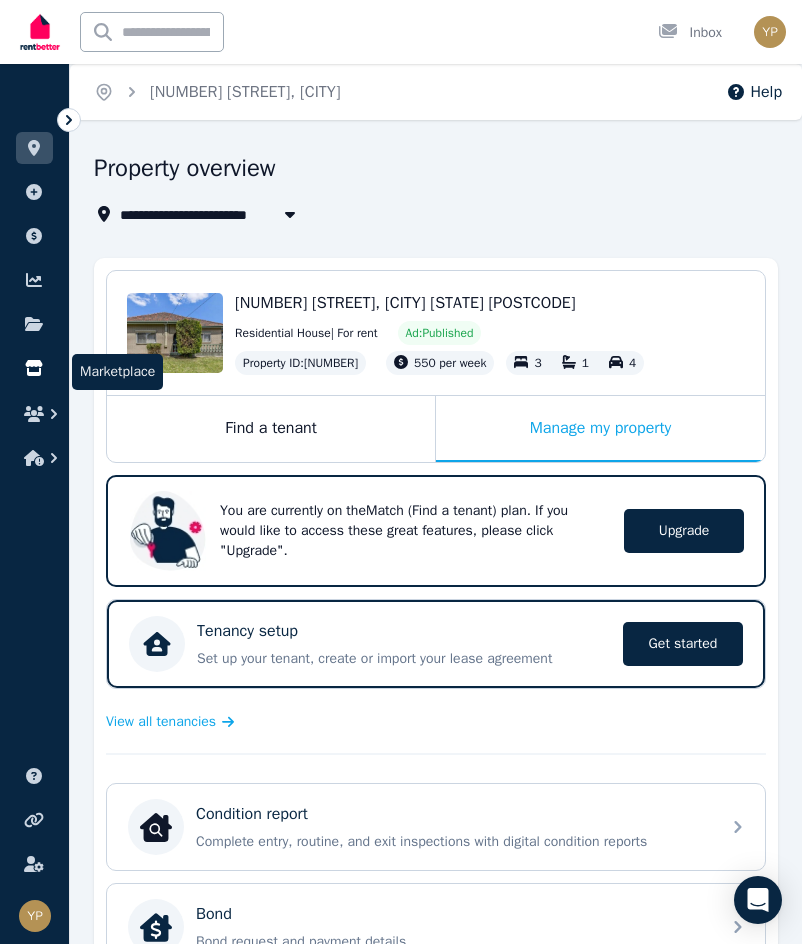 click at bounding box center (34, 368) 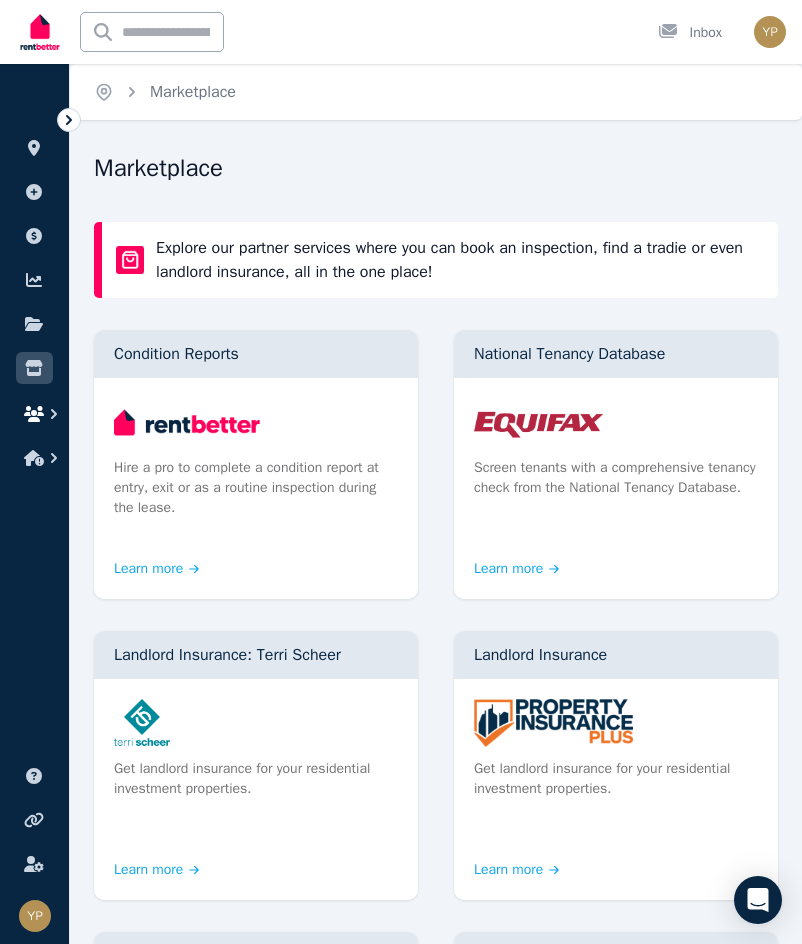 click 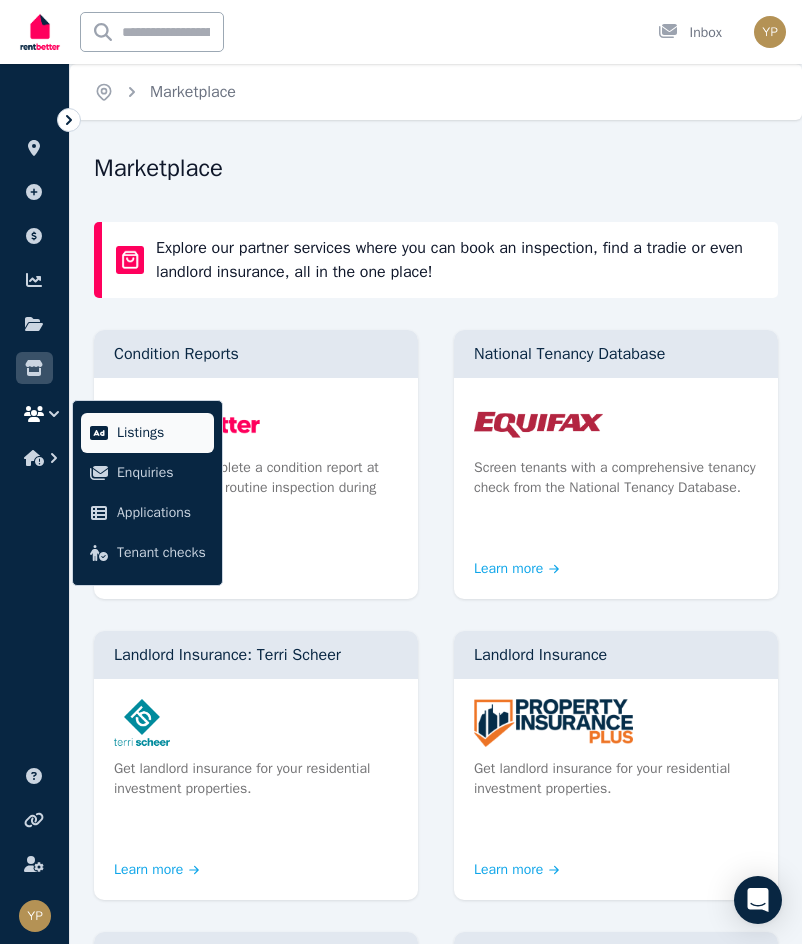 click on "Listings" at bounding box center (161, 433) 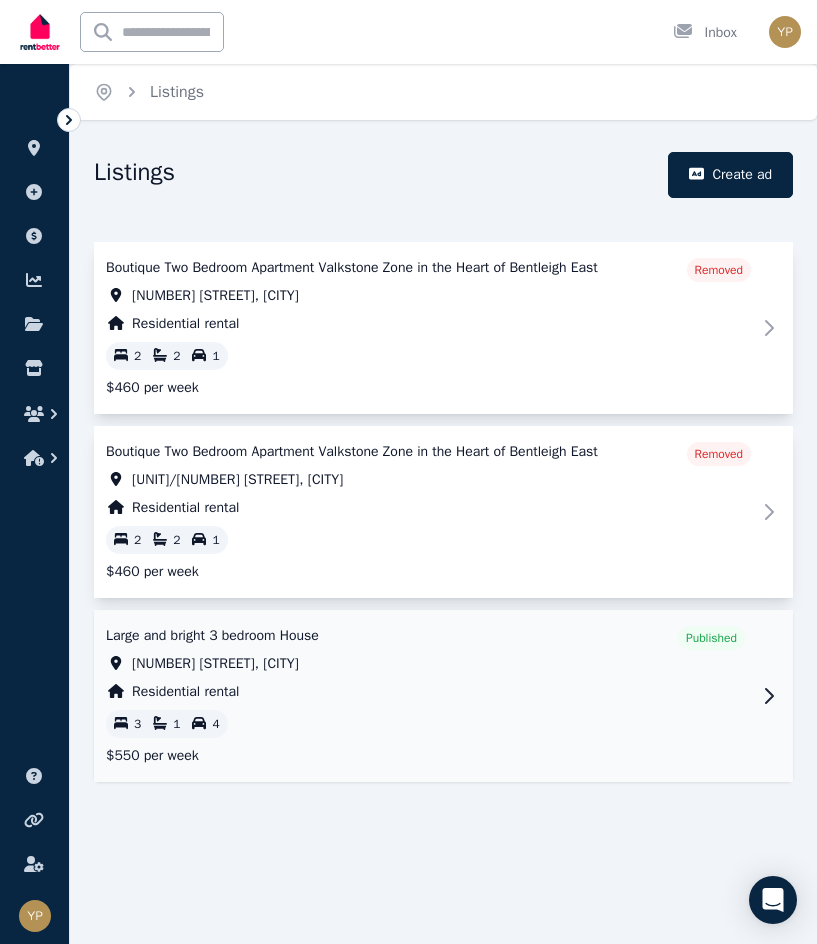 click 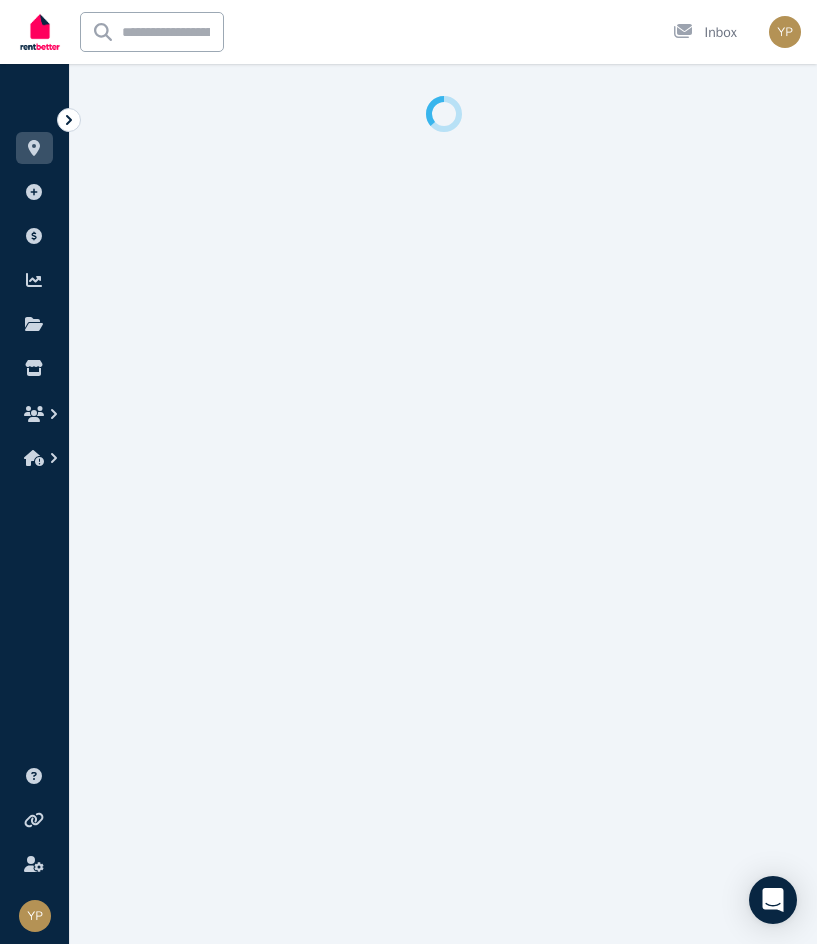 select on "**********" 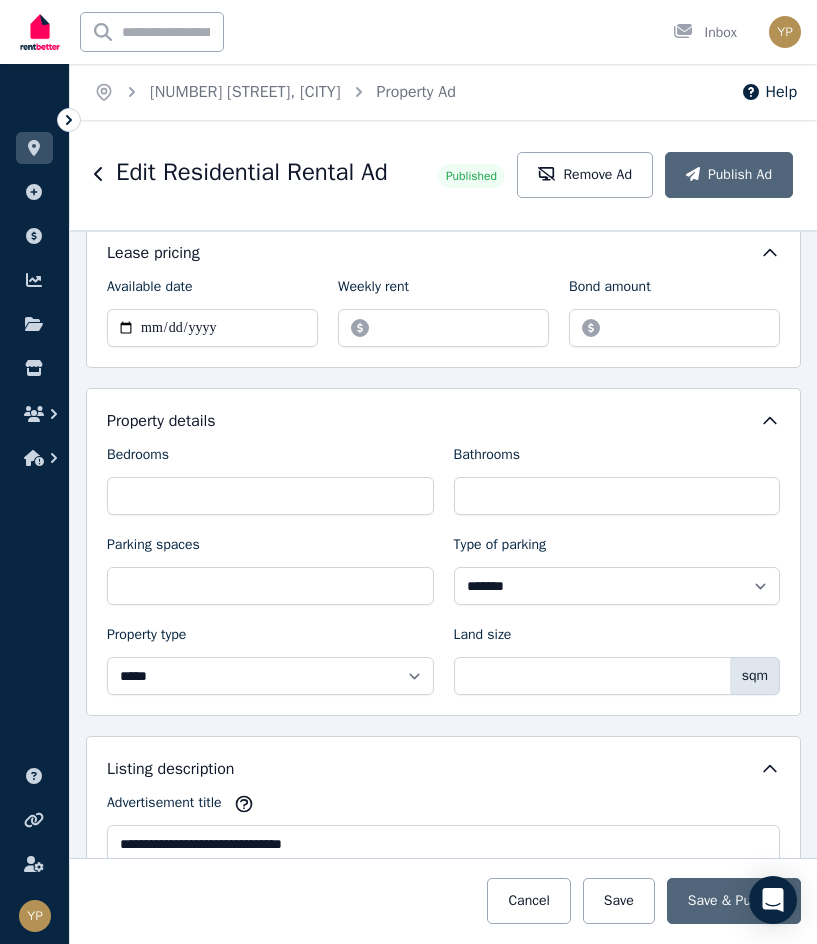 scroll, scrollTop: 1267, scrollLeft: 0, axis: vertical 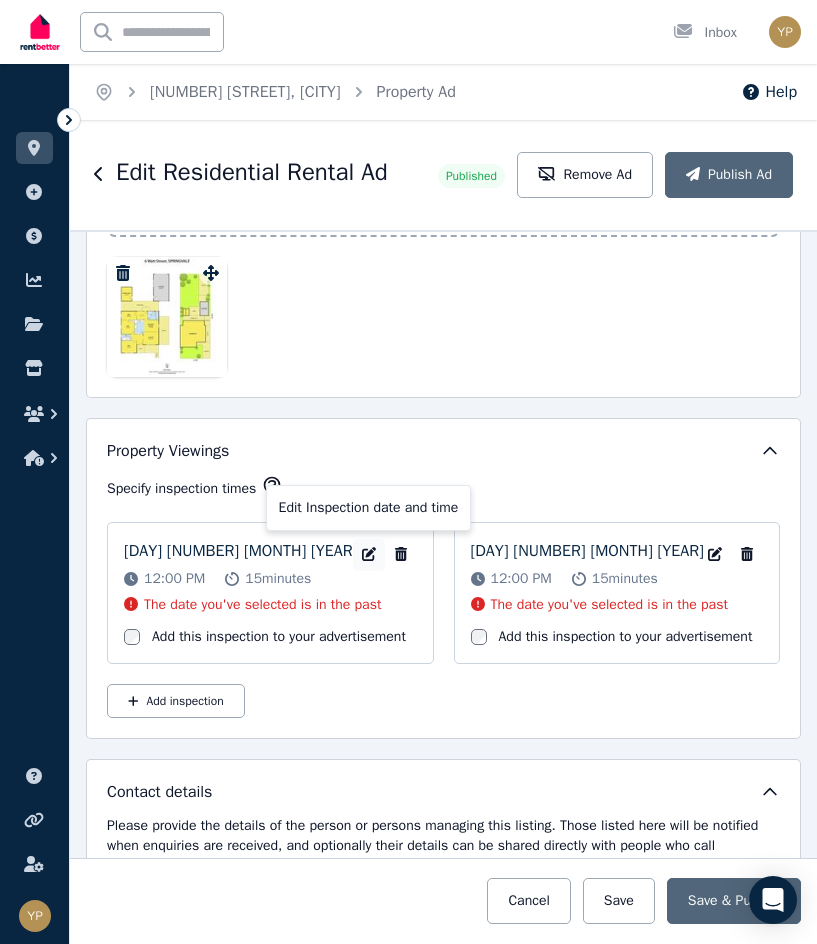 click 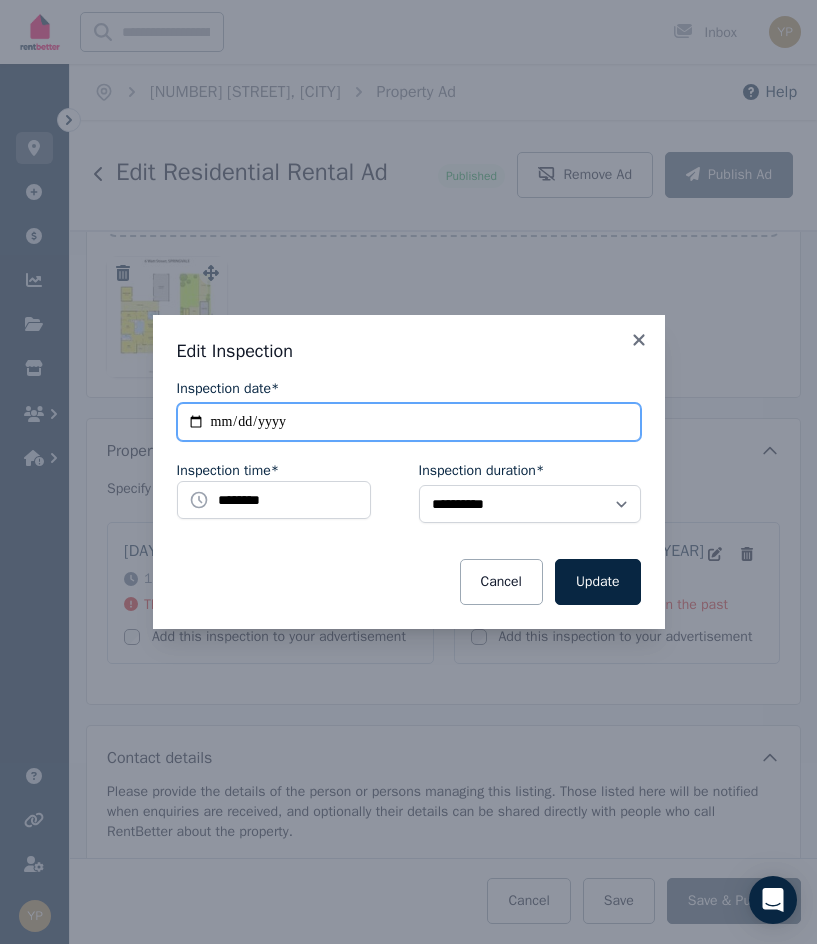 click on "**********" at bounding box center [409, 422] 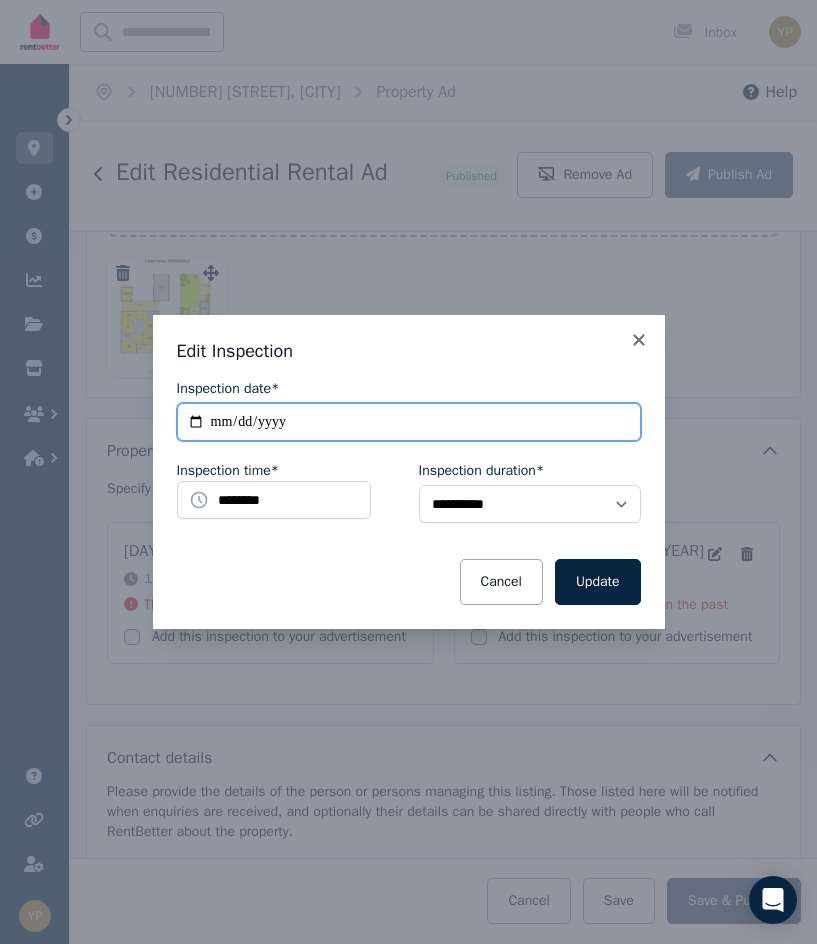 type on "**********" 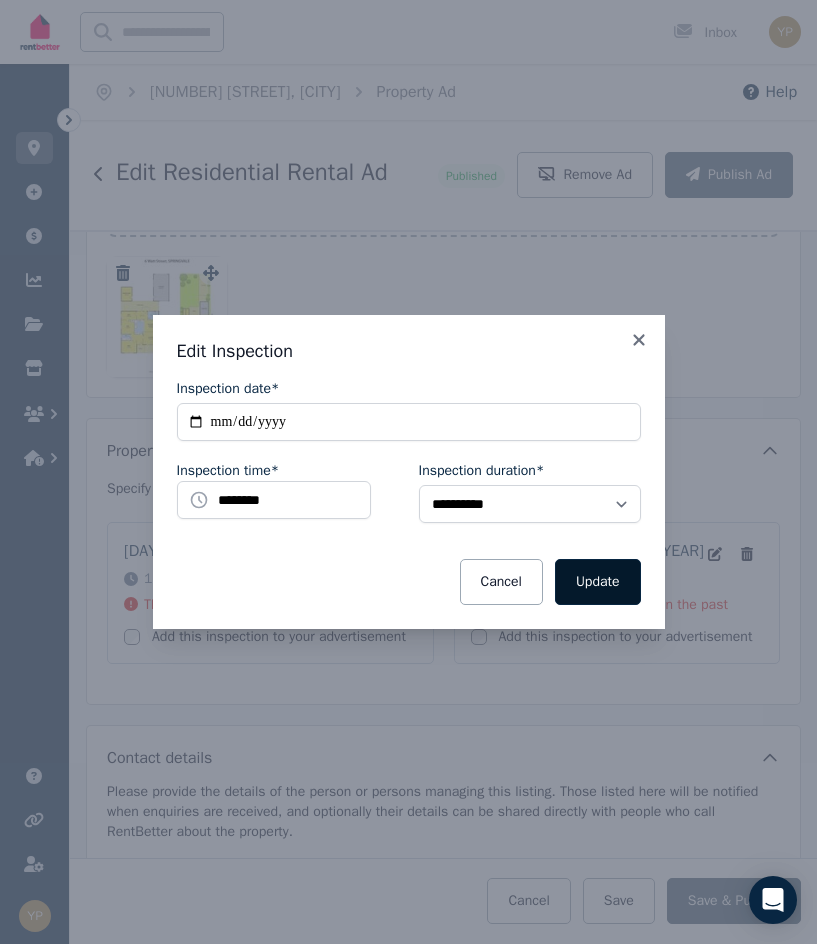 click on "Update" at bounding box center [598, 582] 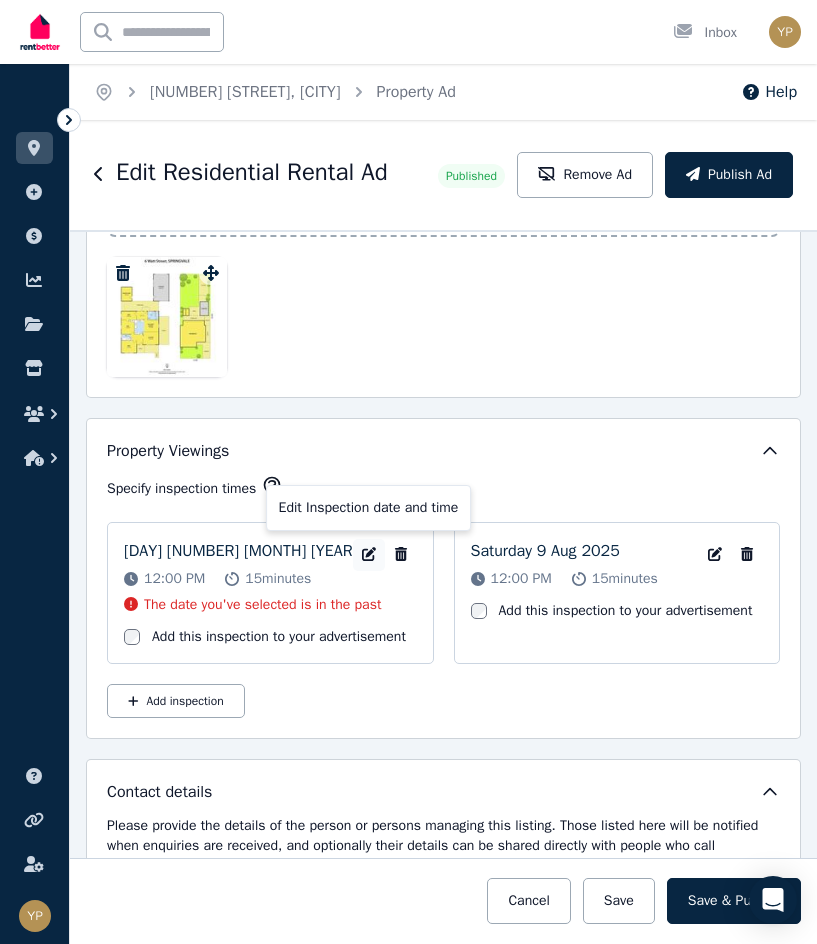 click 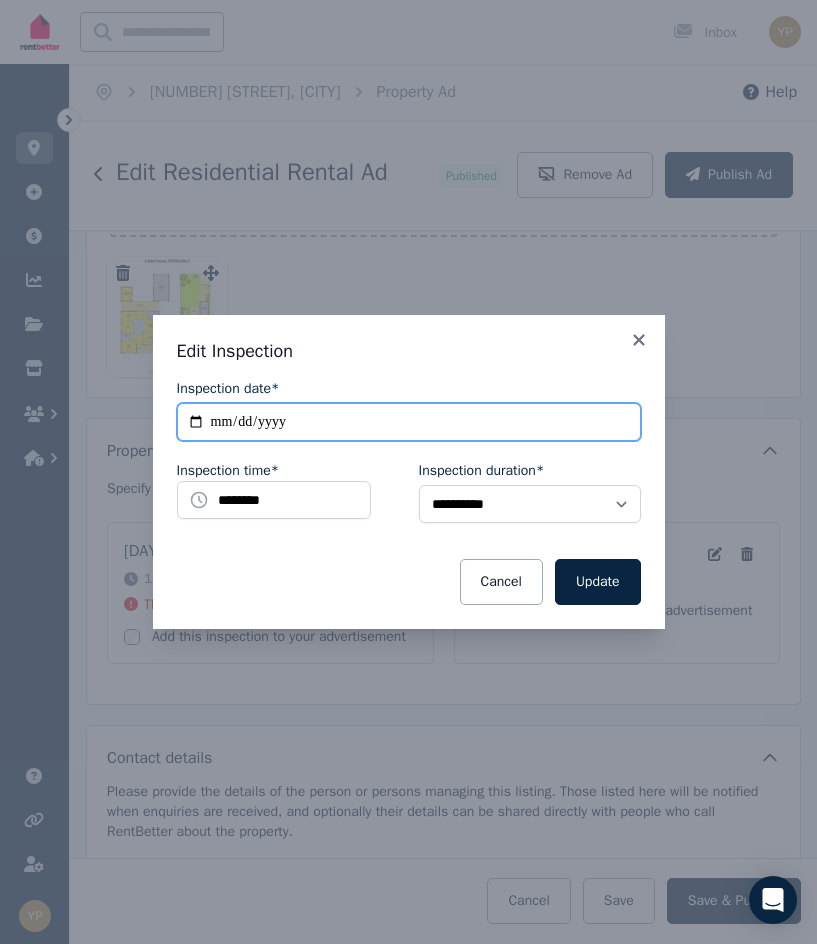 click on "**********" at bounding box center [409, 422] 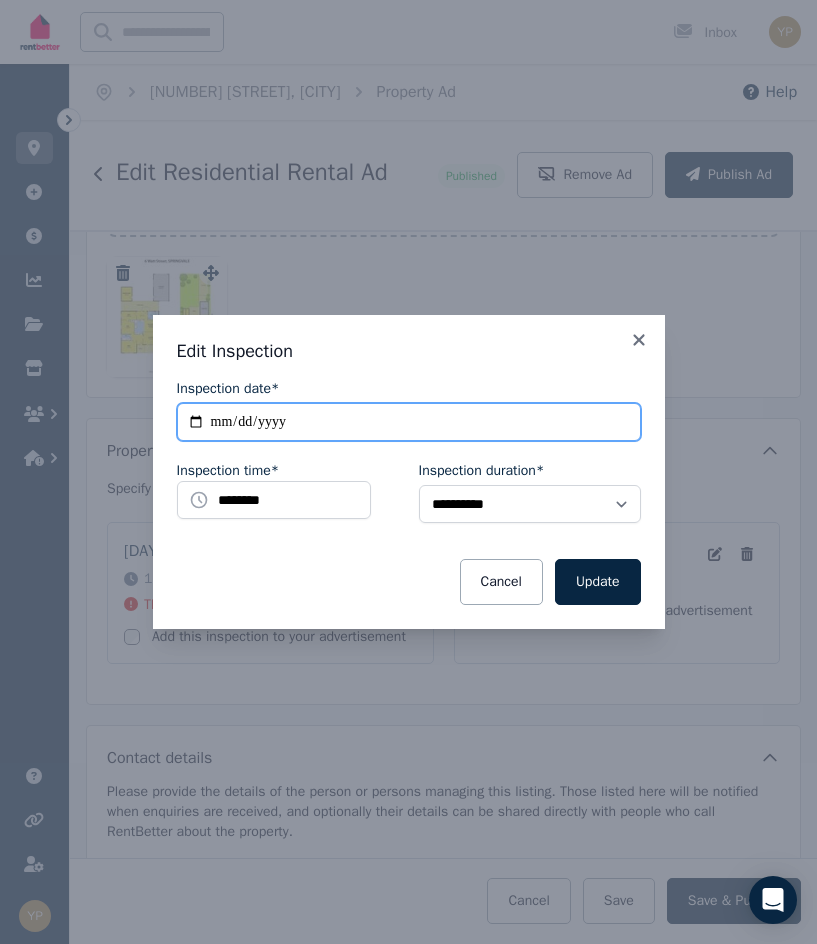 click on "**********" at bounding box center [409, 422] 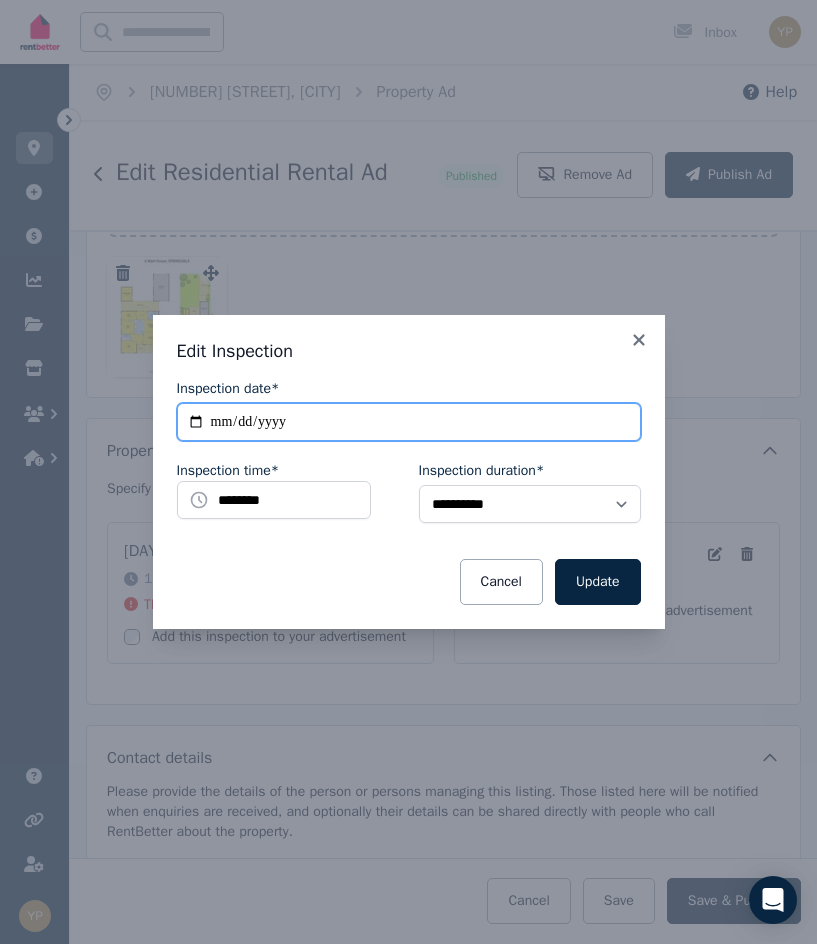 type on "**********" 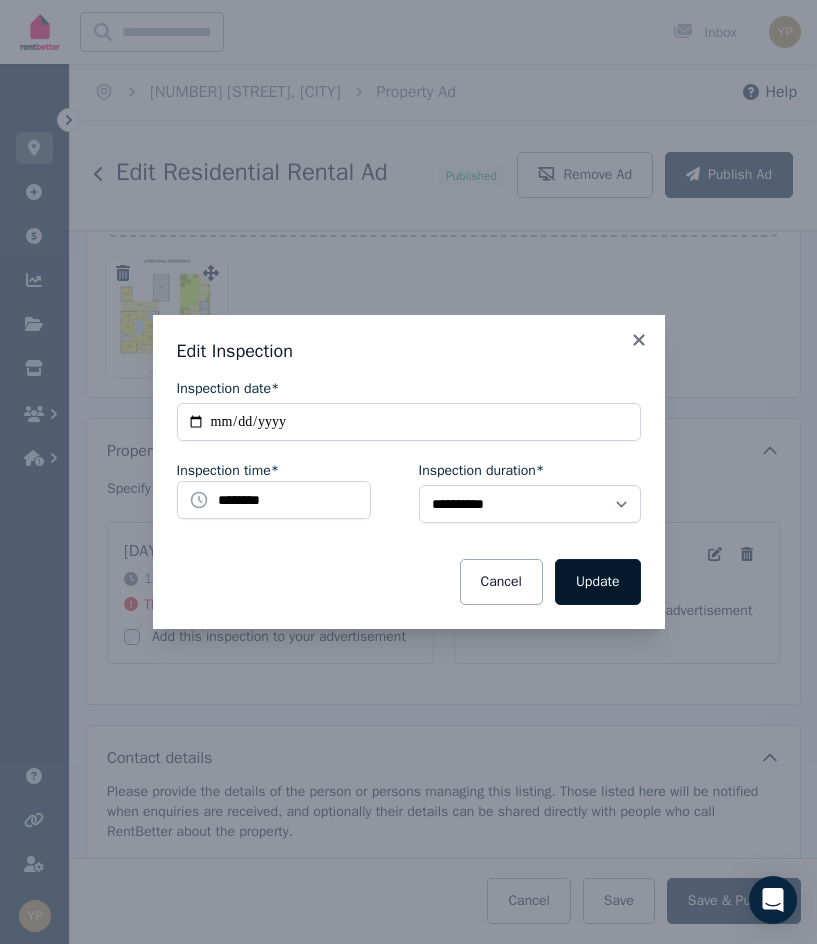 click on "Update" at bounding box center (598, 582) 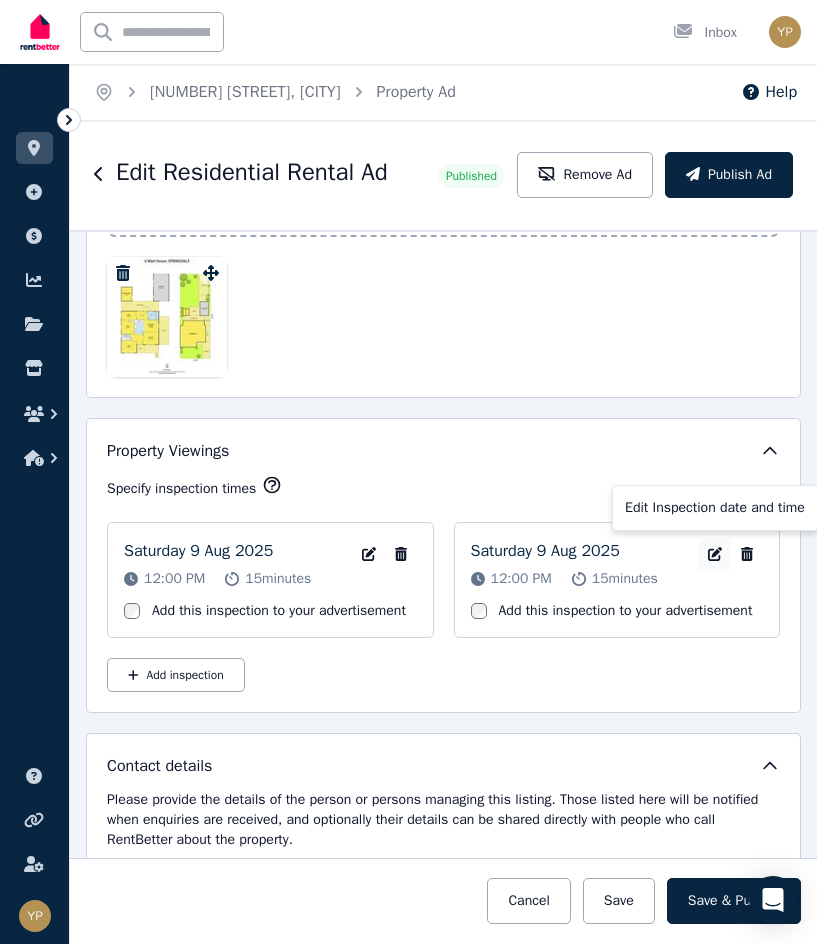 click 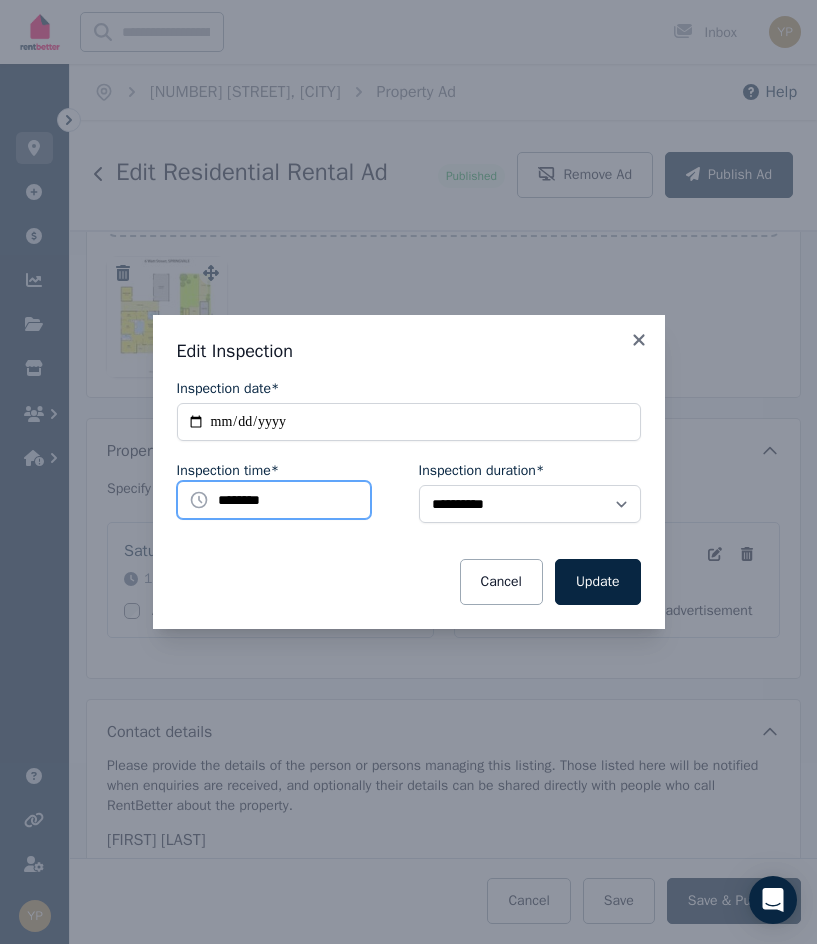 click on "********" at bounding box center (274, 500) 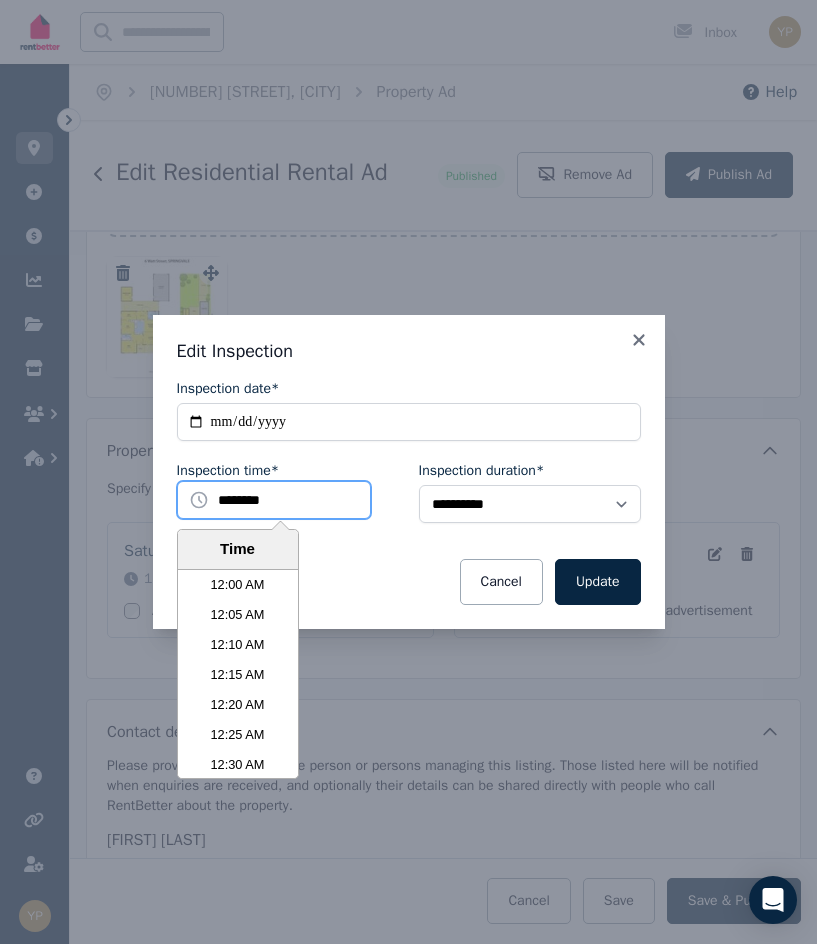 scroll, scrollTop: 4231, scrollLeft: 0, axis: vertical 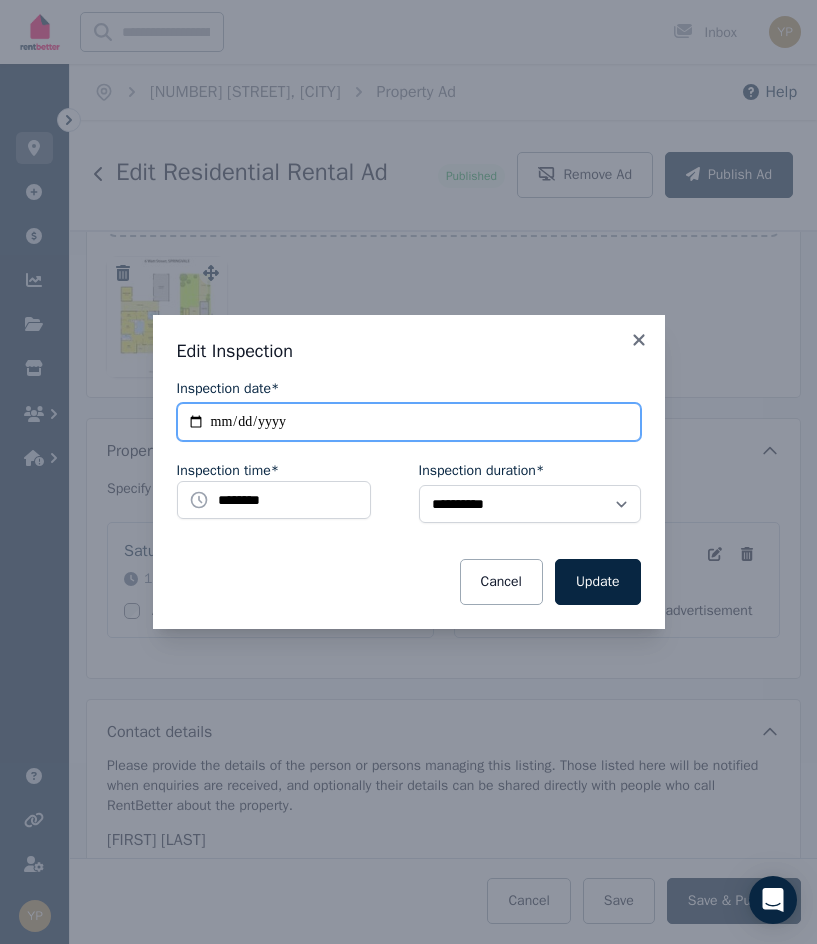 click on "**********" at bounding box center (409, 422) 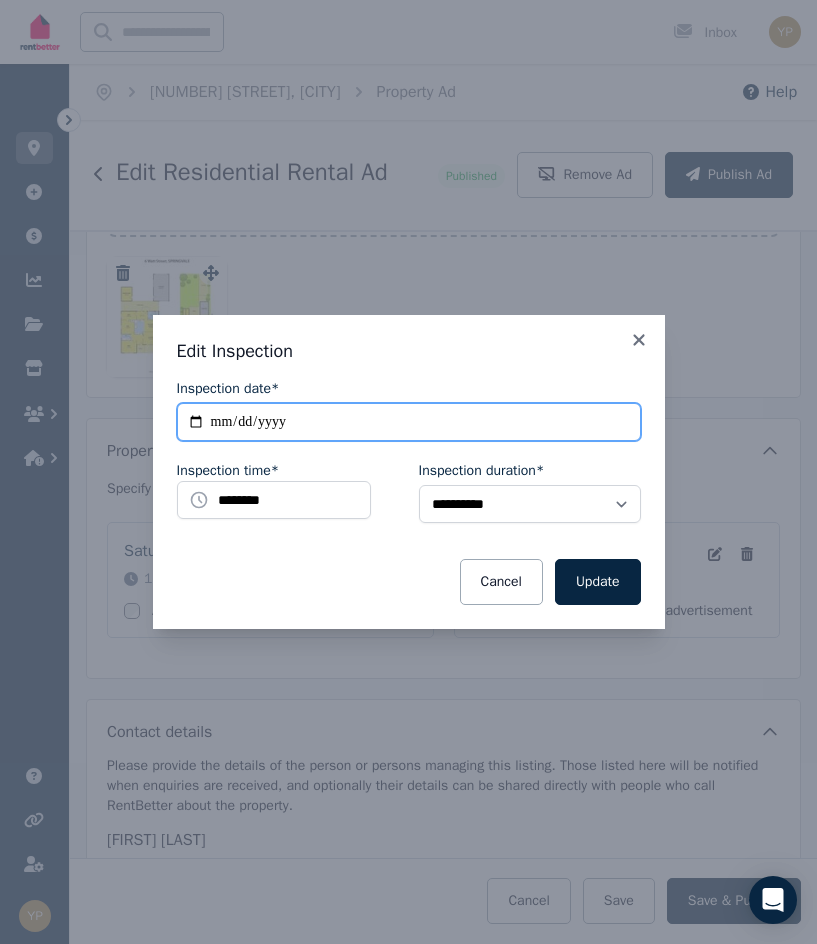 type on "**********" 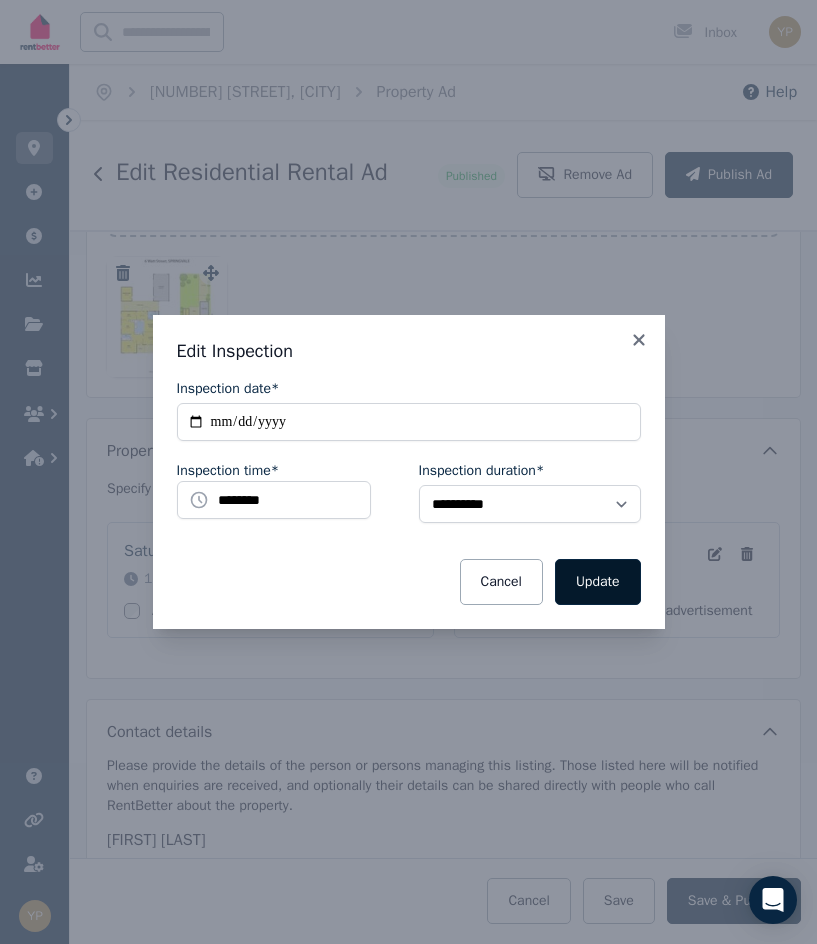 click on "Update" at bounding box center [598, 582] 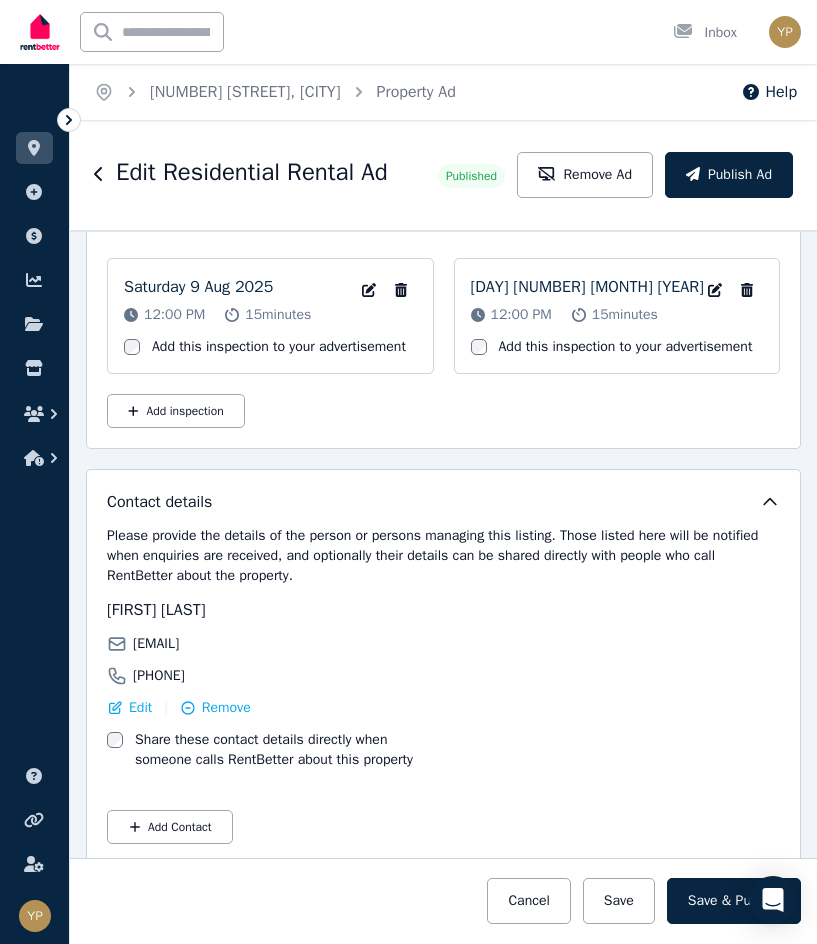 scroll, scrollTop: 3477, scrollLeft: 0, axis: vertical 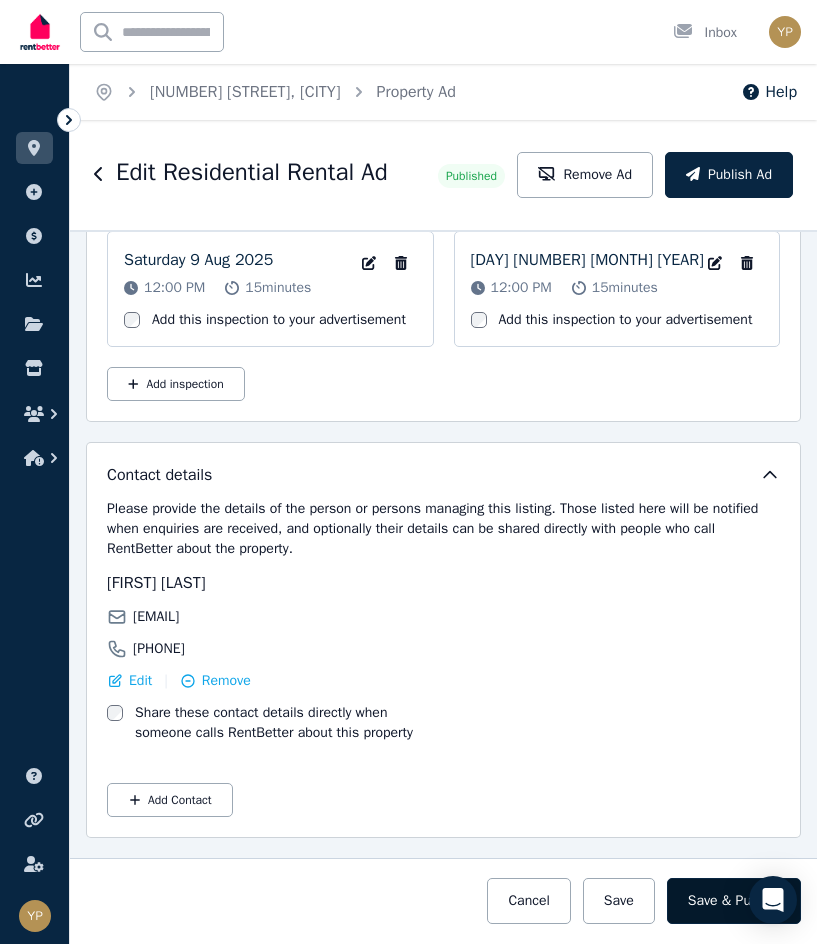 click on "Save & Publish" at bounding box center (734, 901) 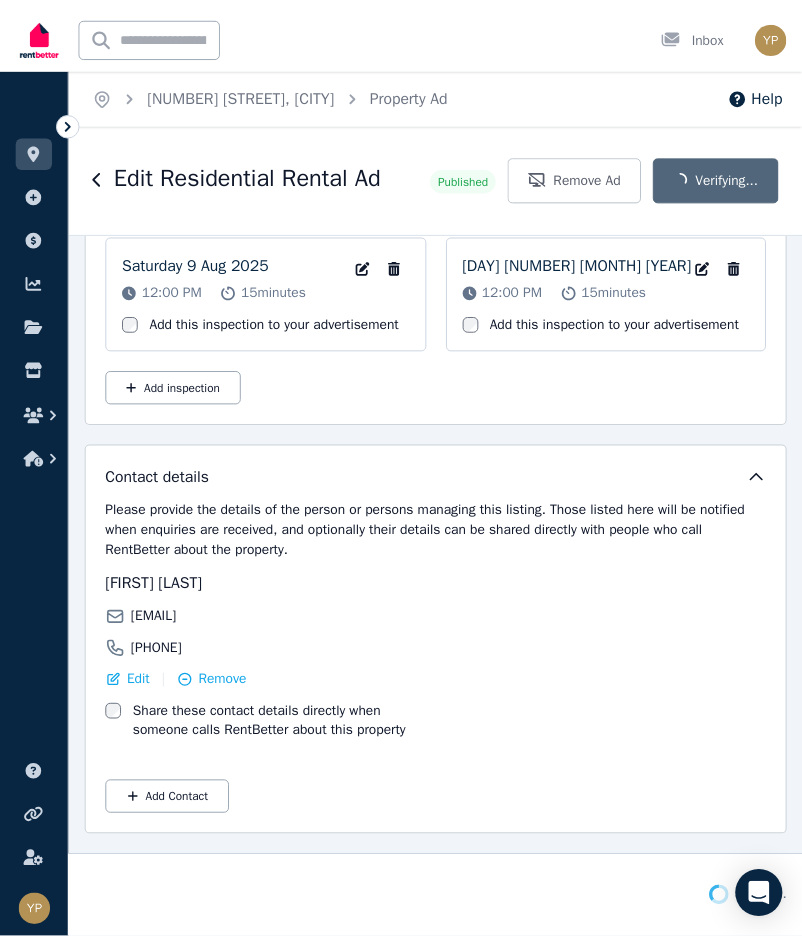 scroll, scrollTop: 3477, scrollLeft: 0, axis: vertical 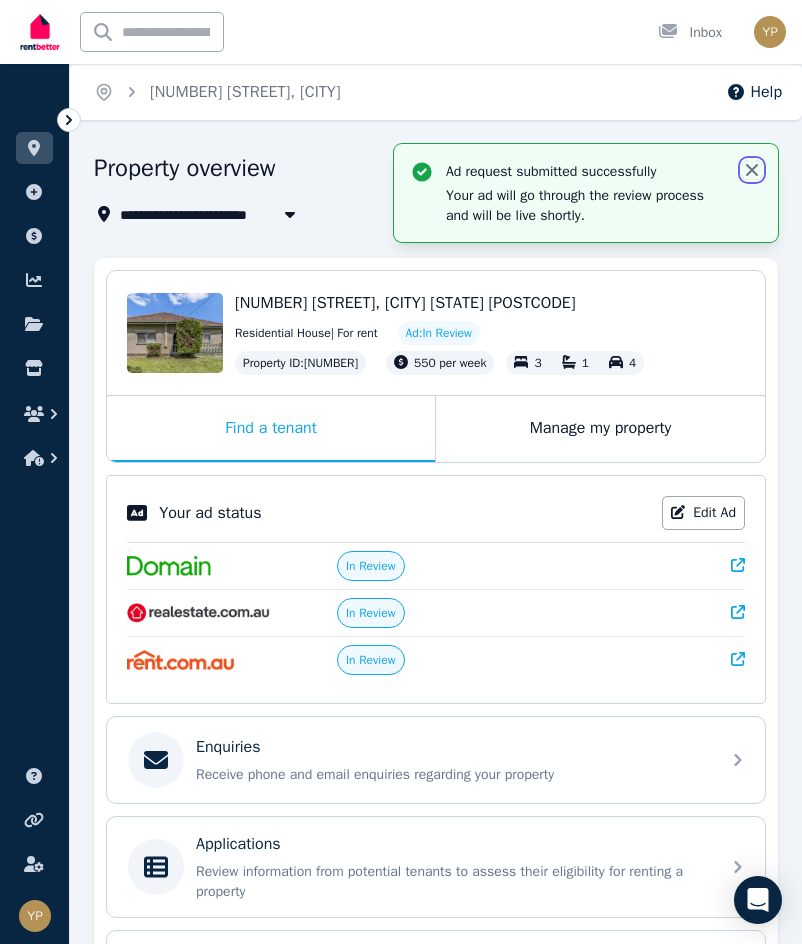 click 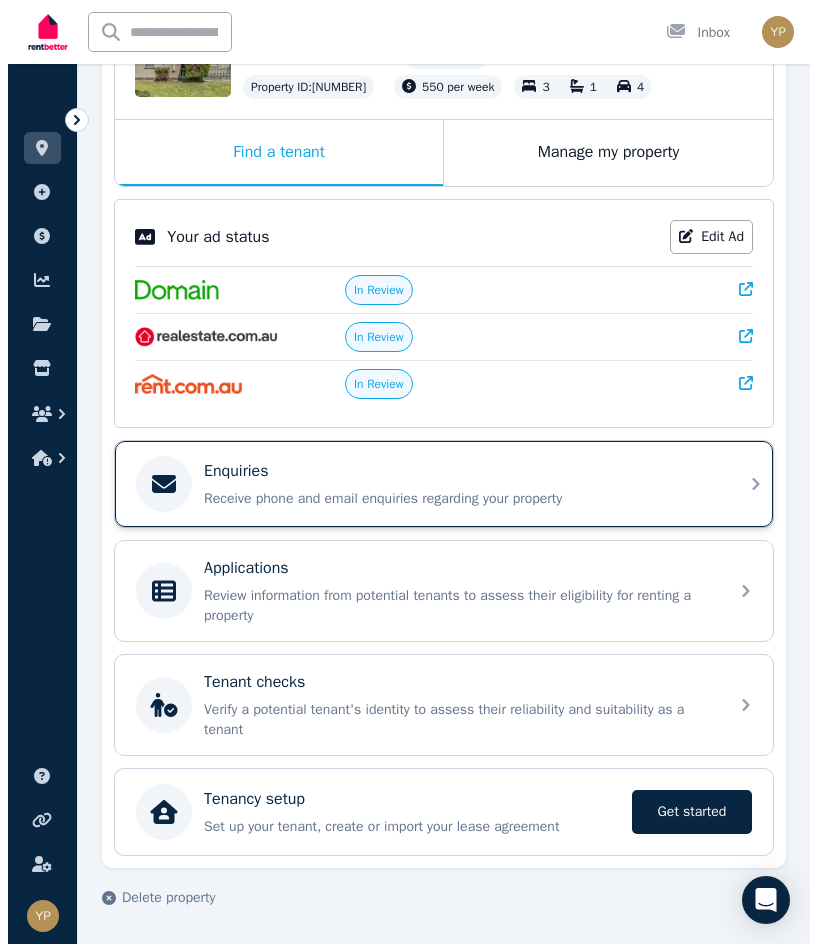 scroll, scrollTop: 0, scrollLeft: 0, axis: both 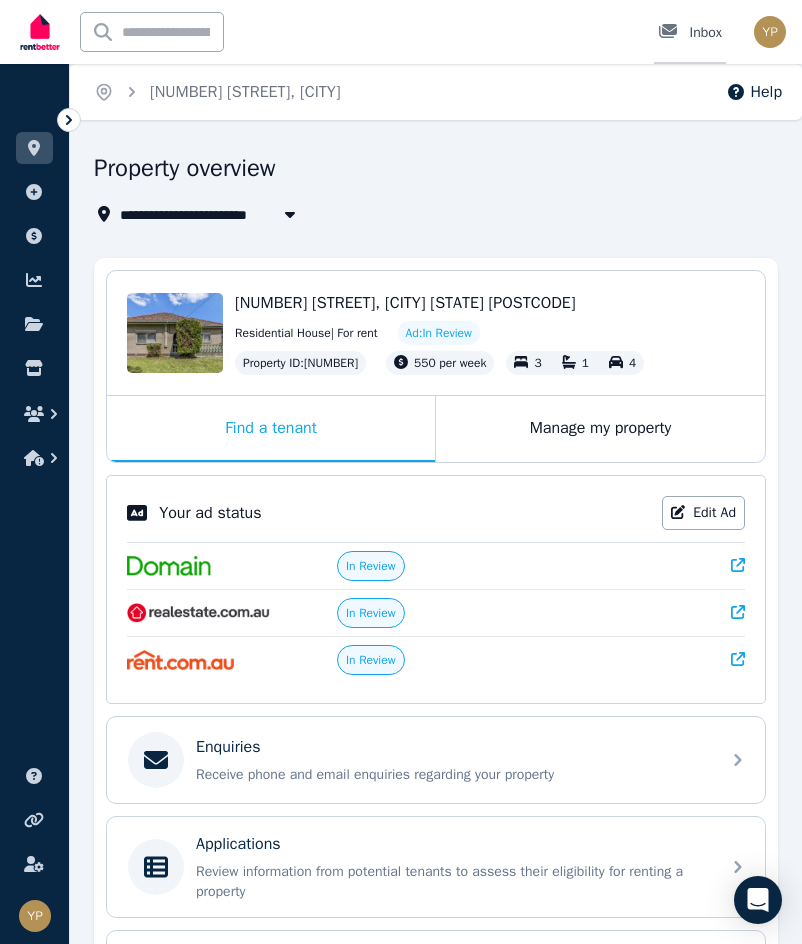 click on "Inbox" at bounding box center (690, 33) 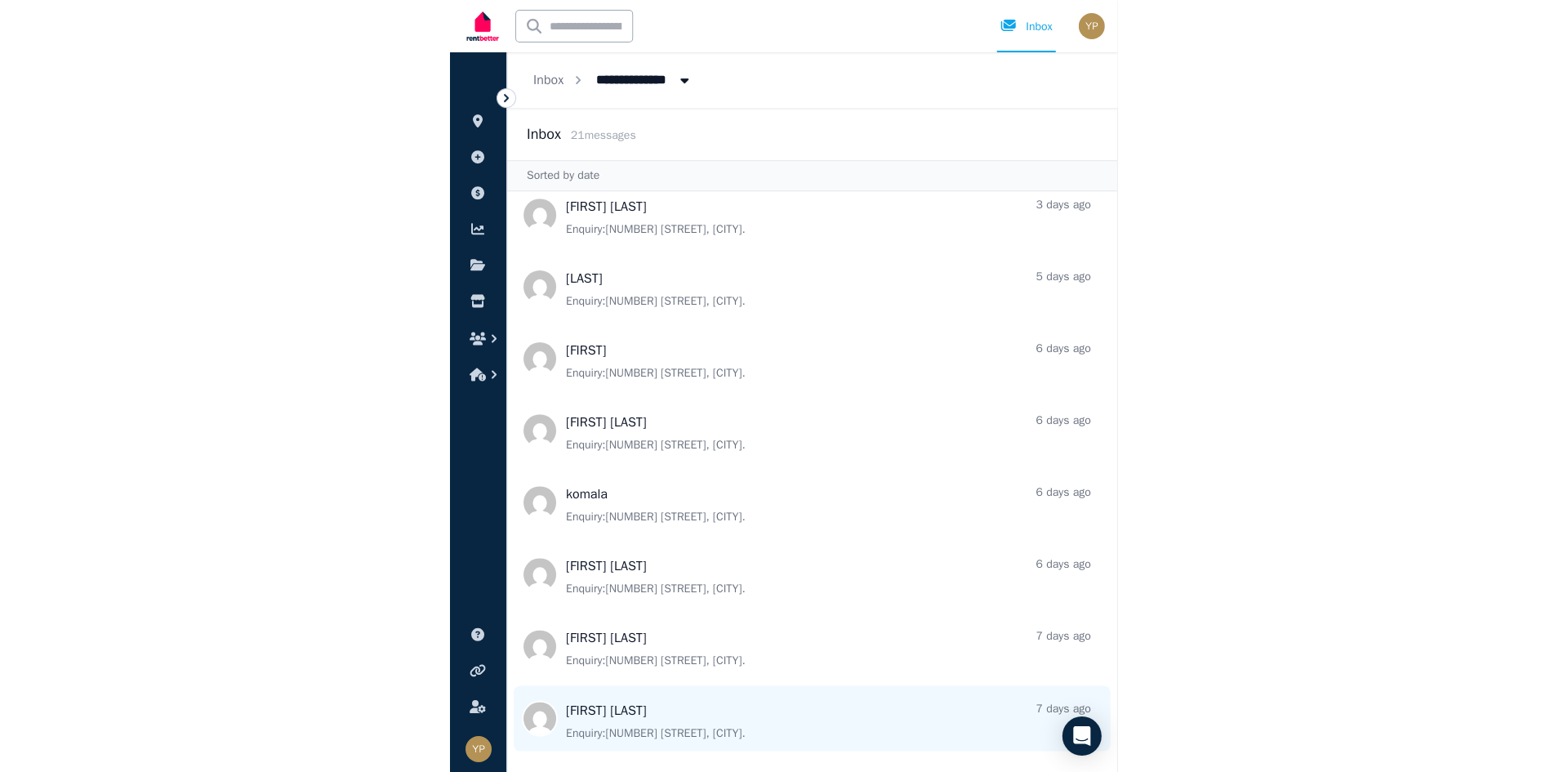 scroll, scrollTop: 936, scrollLeft: 0, axis: vertical 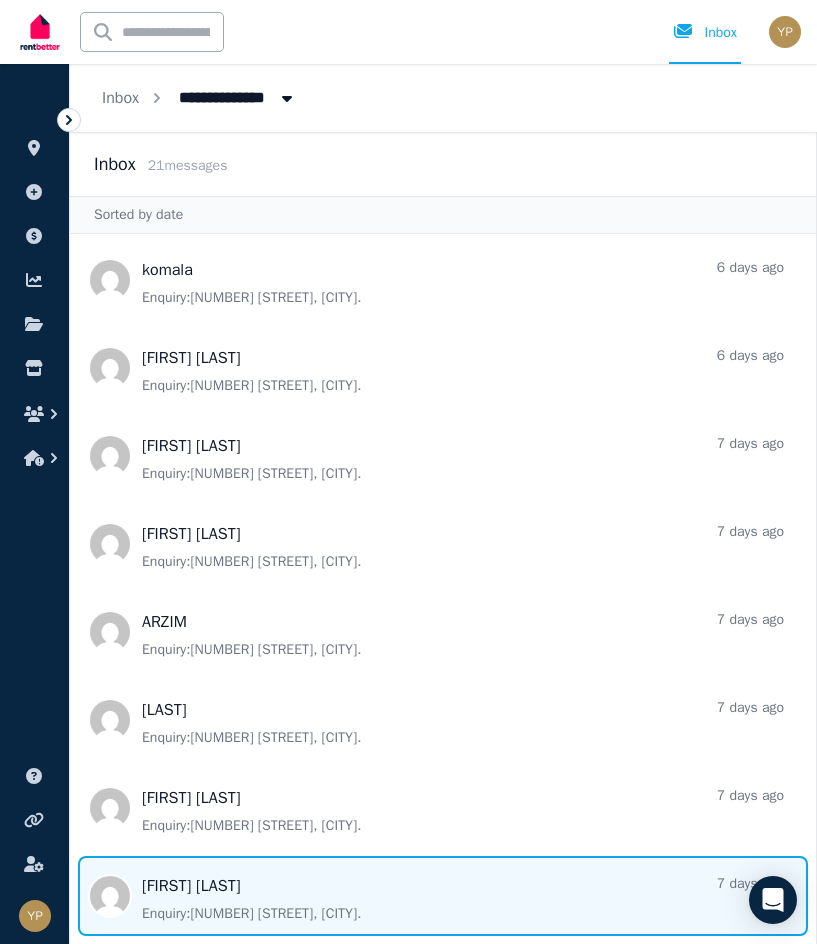 click at bounding box center (443, 896) 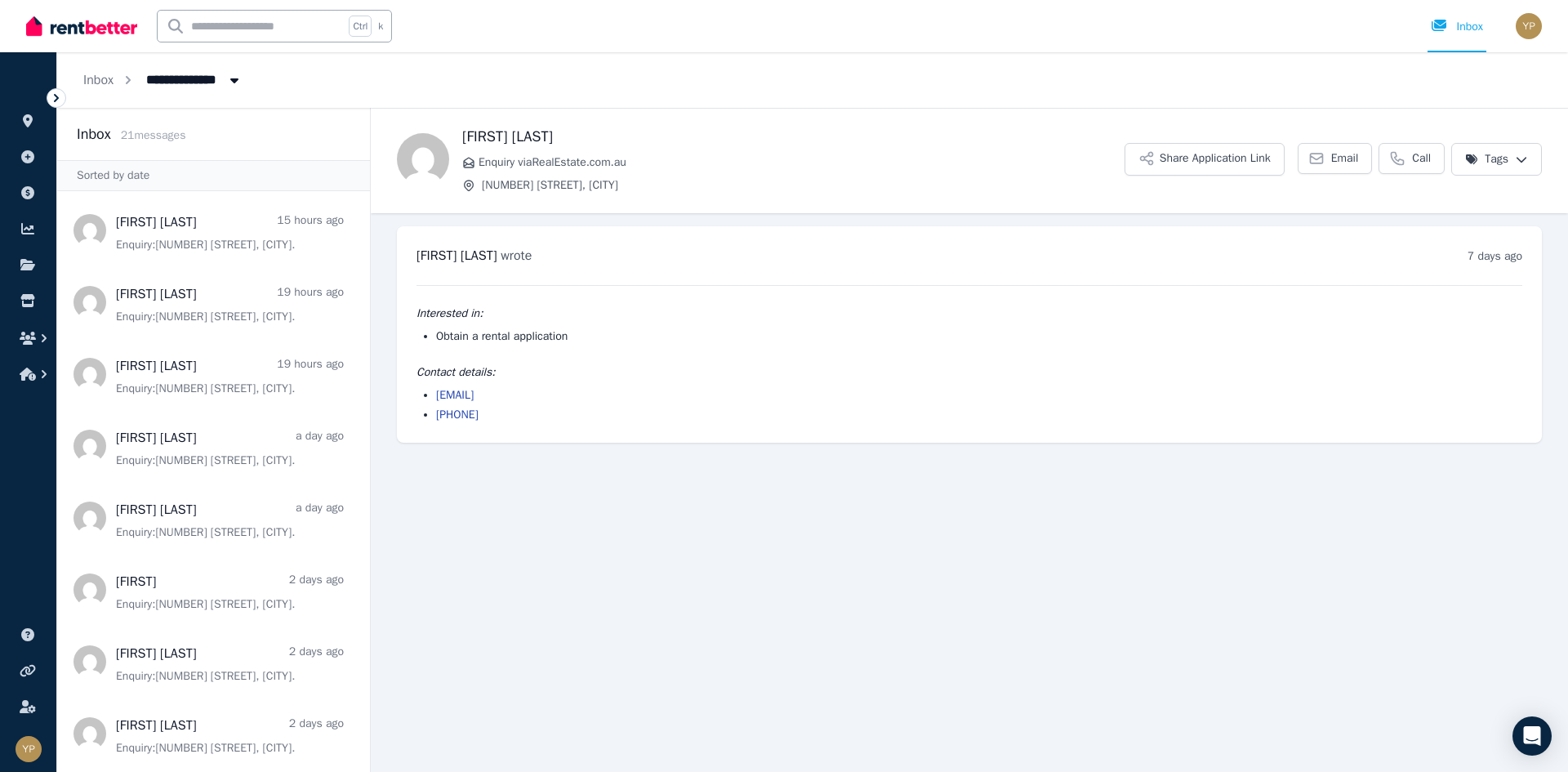 scroll, scrollTop: 0, scrollLeft: 0, axis: both 